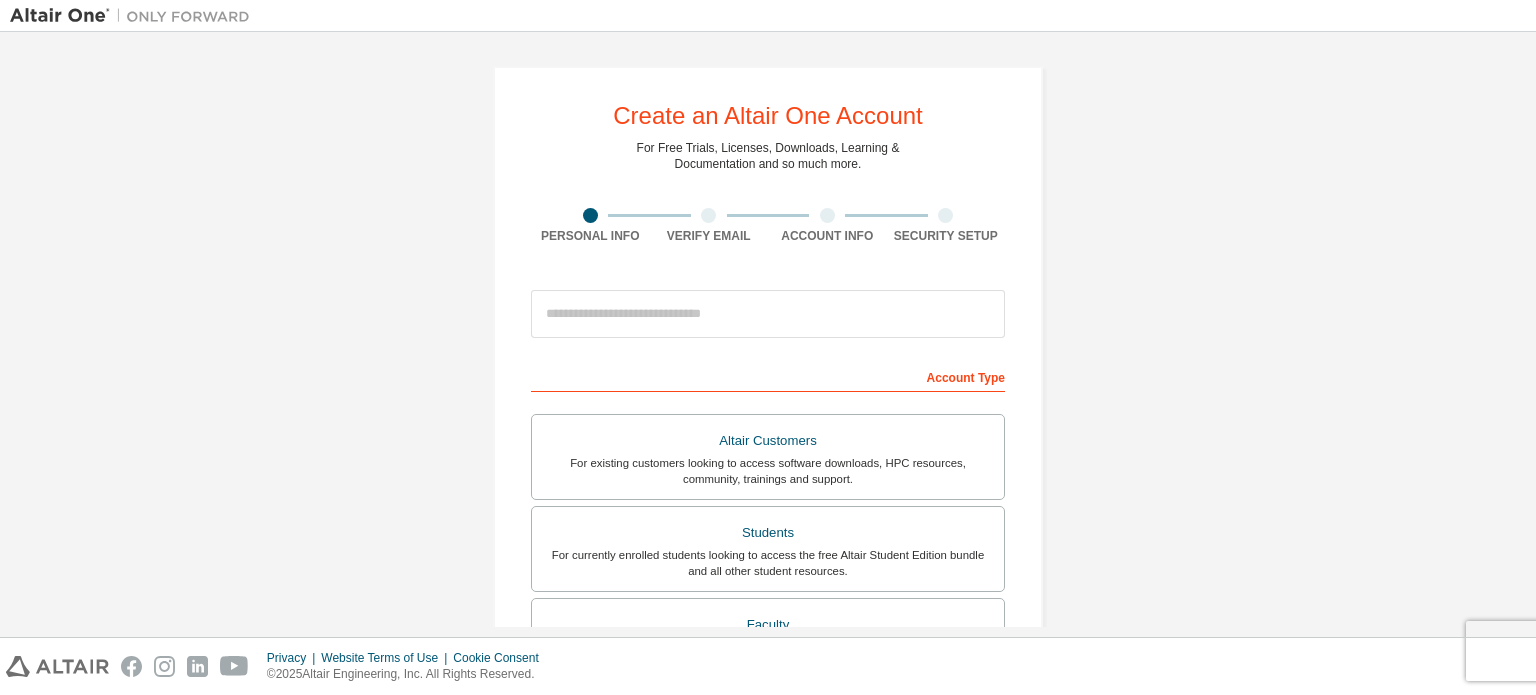 scroll, scrollTop: 0, scrollLeft: 0, axis: both 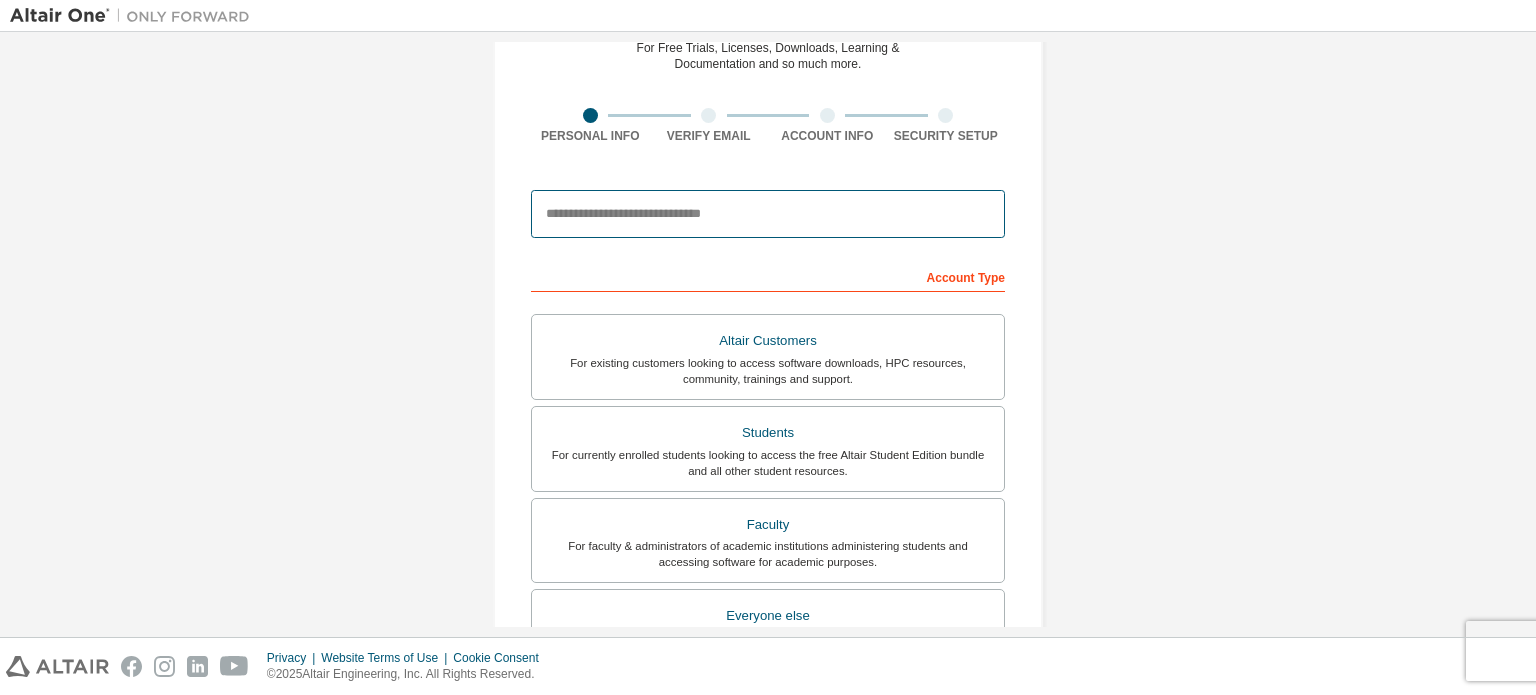 click at bounding box center [768, 214] 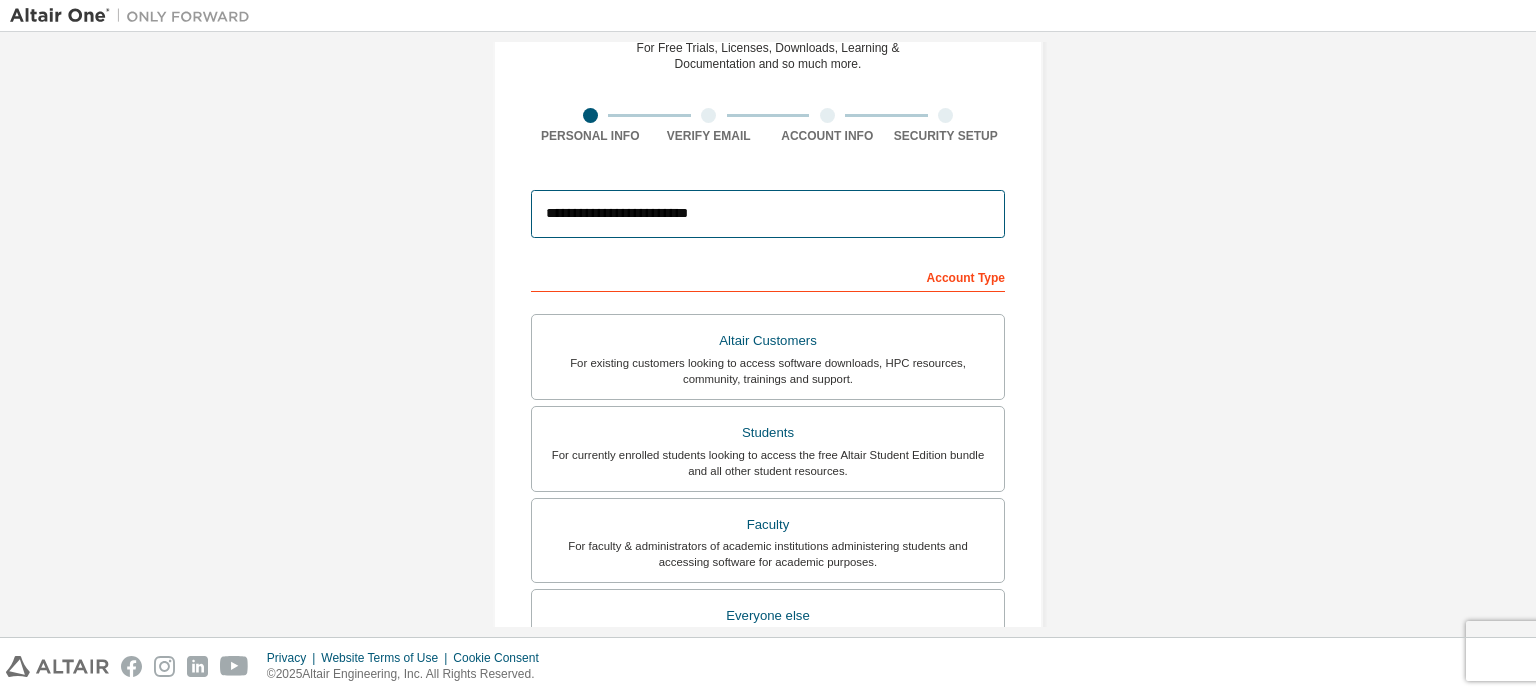 click on "**********" at bounding box center (768, 214) 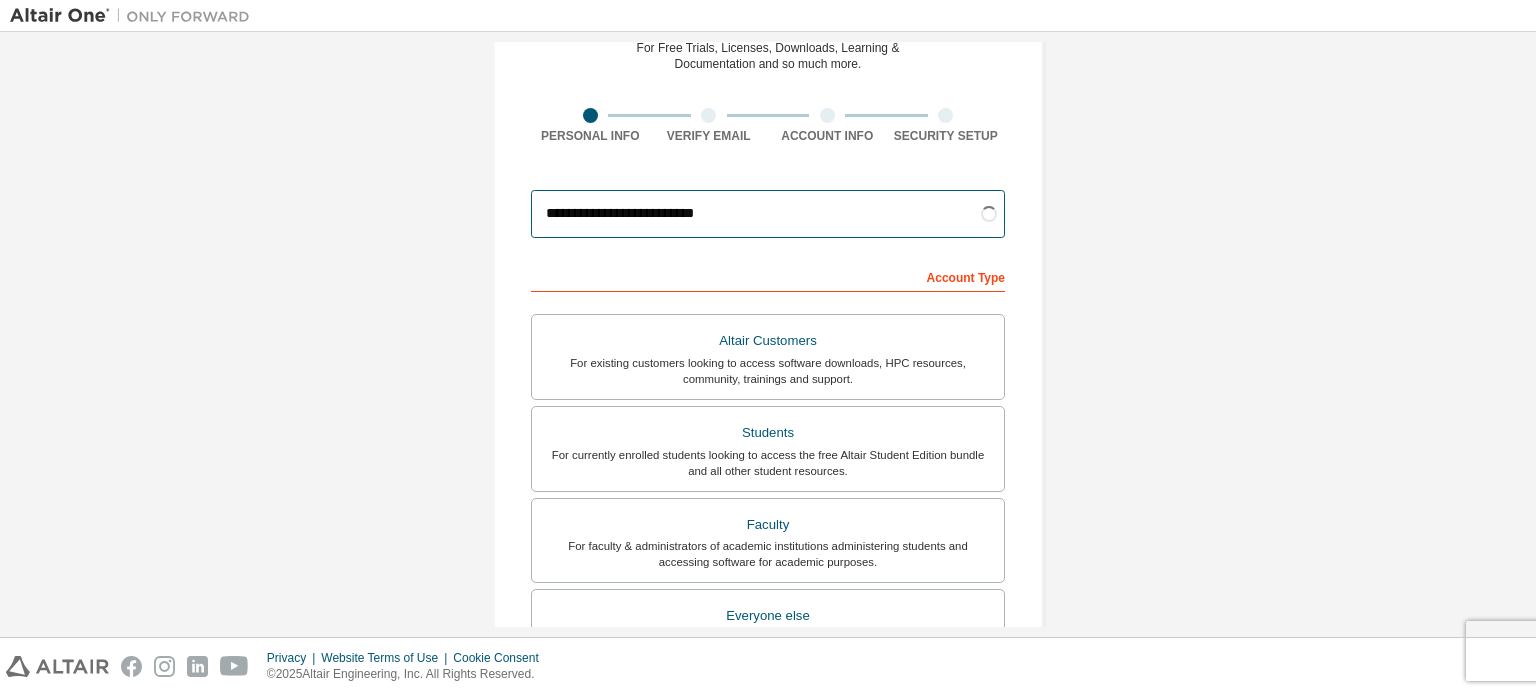 type on "**********" 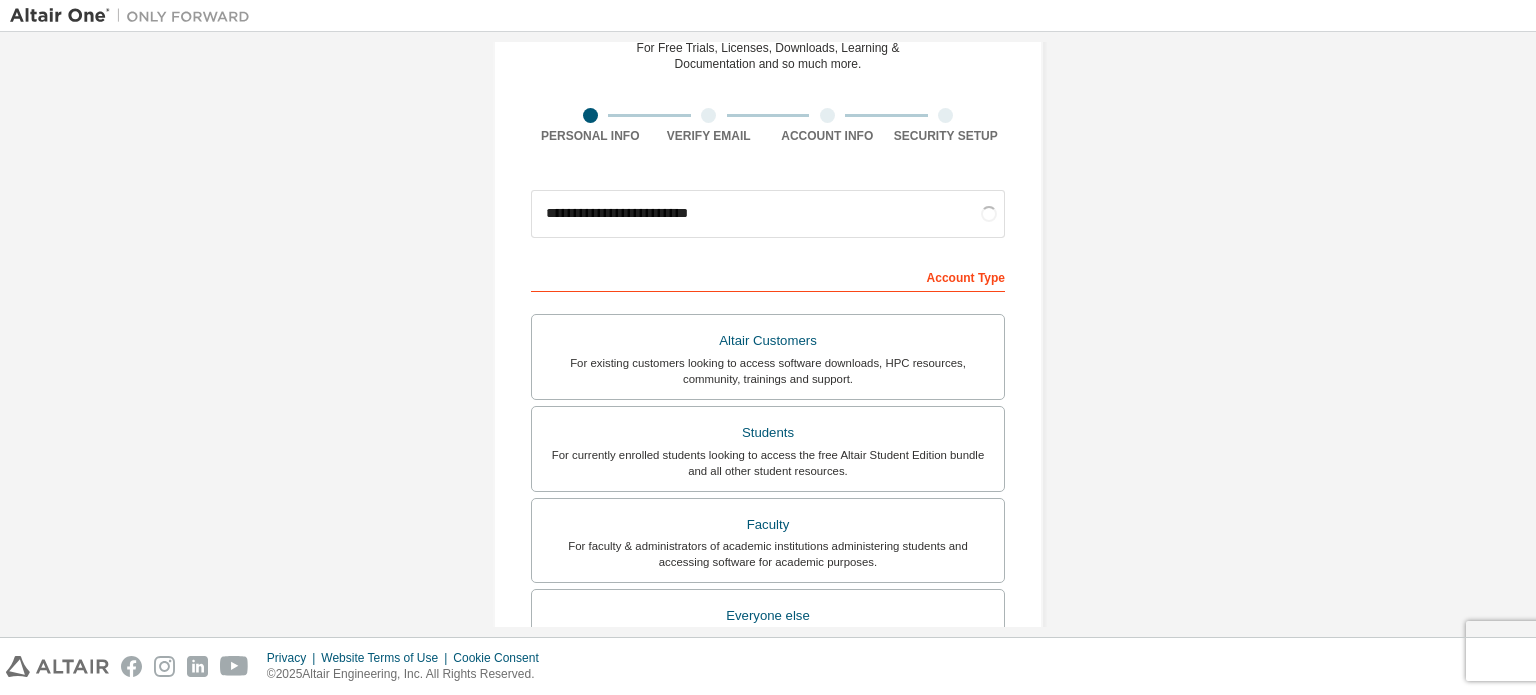 click on "**********" at bounding box center [768, 471] 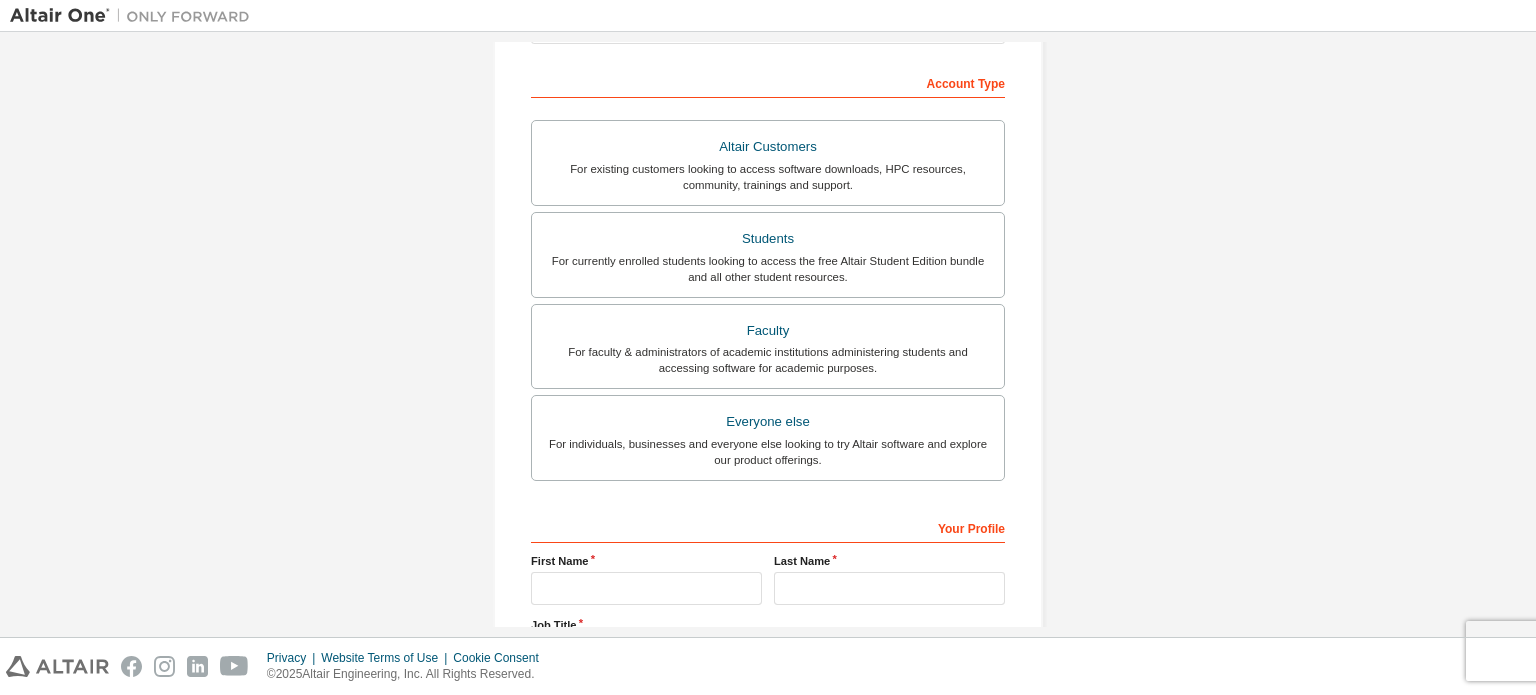 scroll, scrollTop: 300, scrollLeft: 0, axis: vertical 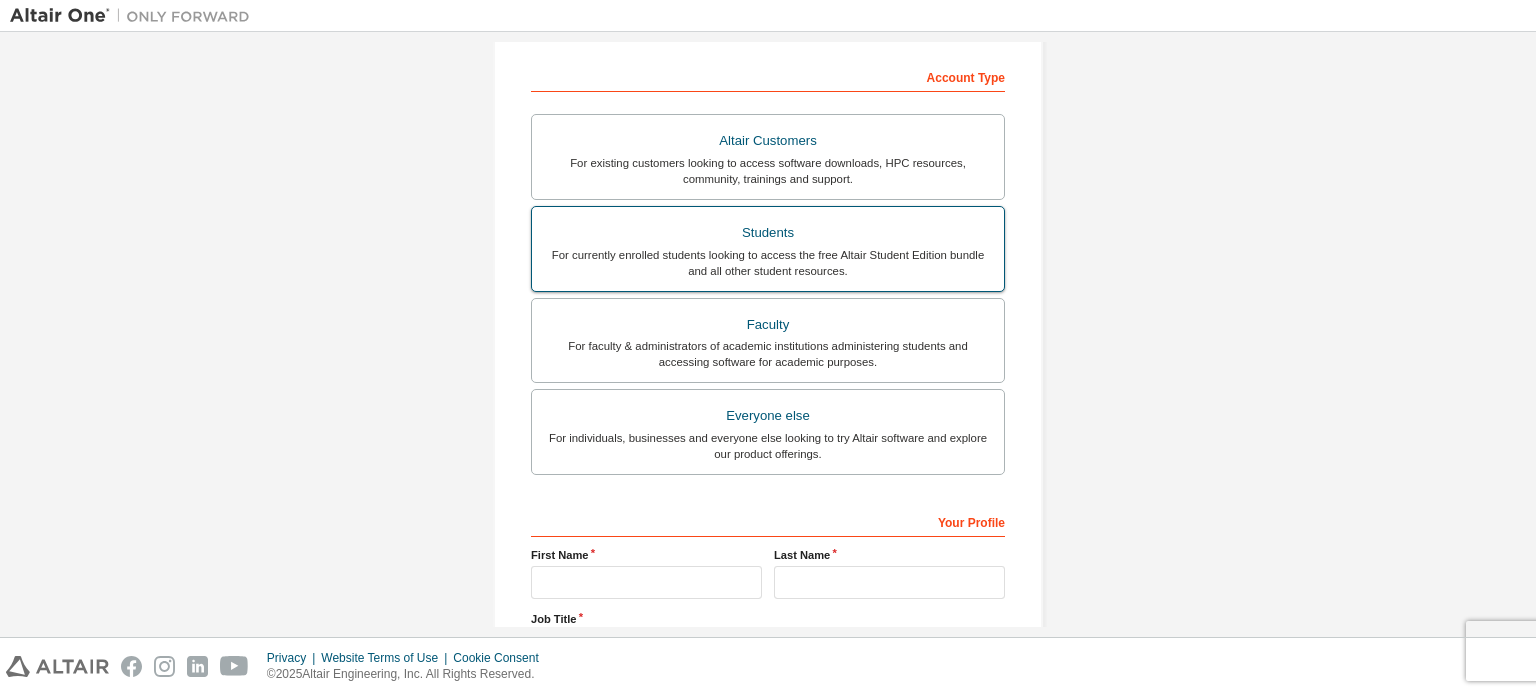 click on "Students" at bounding box center [768, 233] 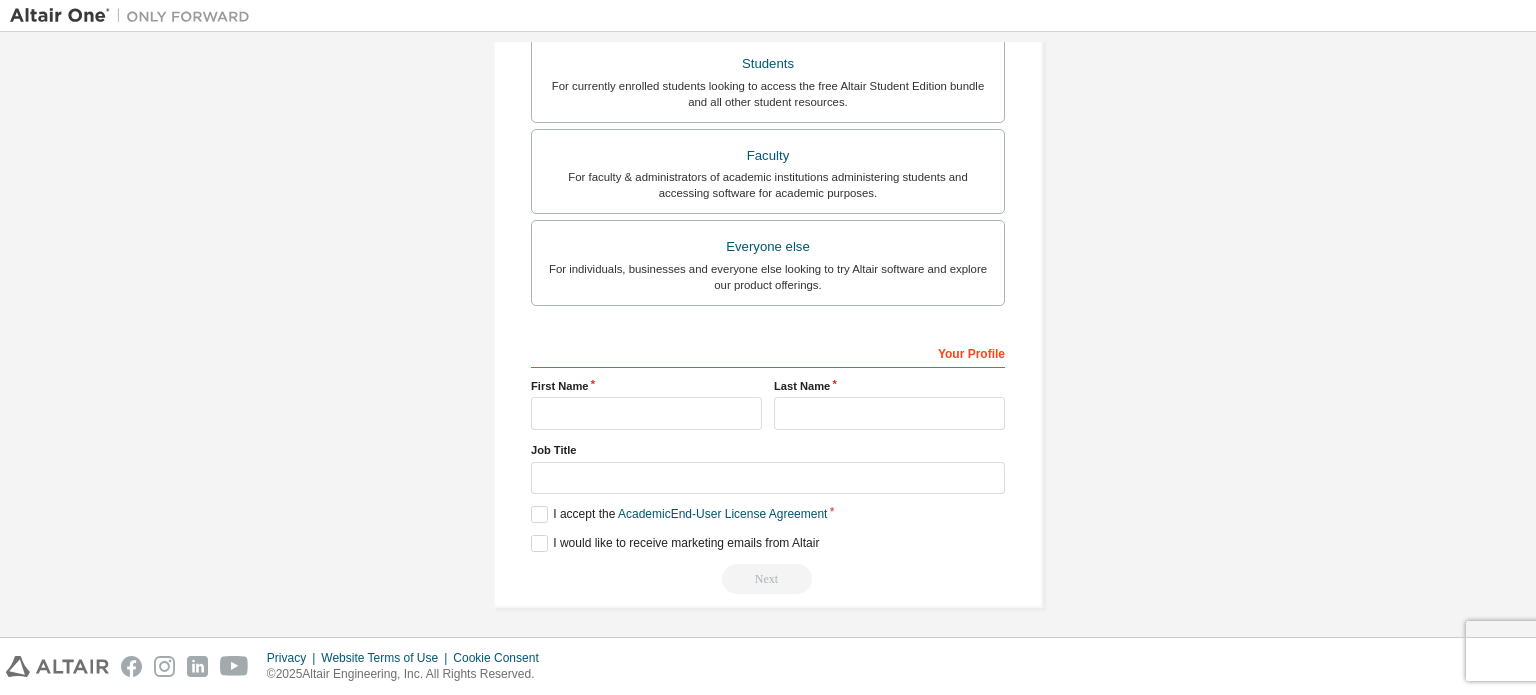 scroll, scrollTop: 521, scrollLeft: 0, axis: vertical 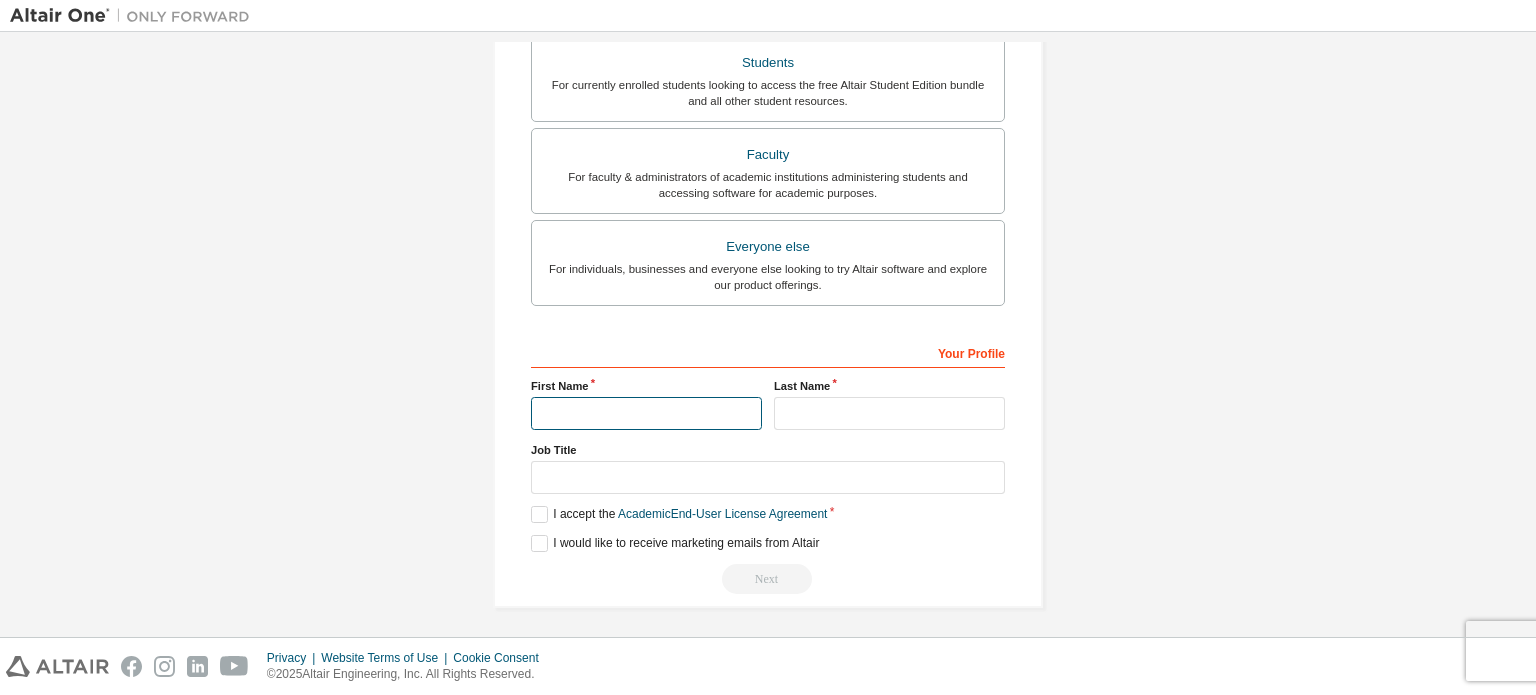 drag, startPoint x: 634, startPoint y: 404, endPoint x: 645, endPoint y: 407, distance: 11.401754 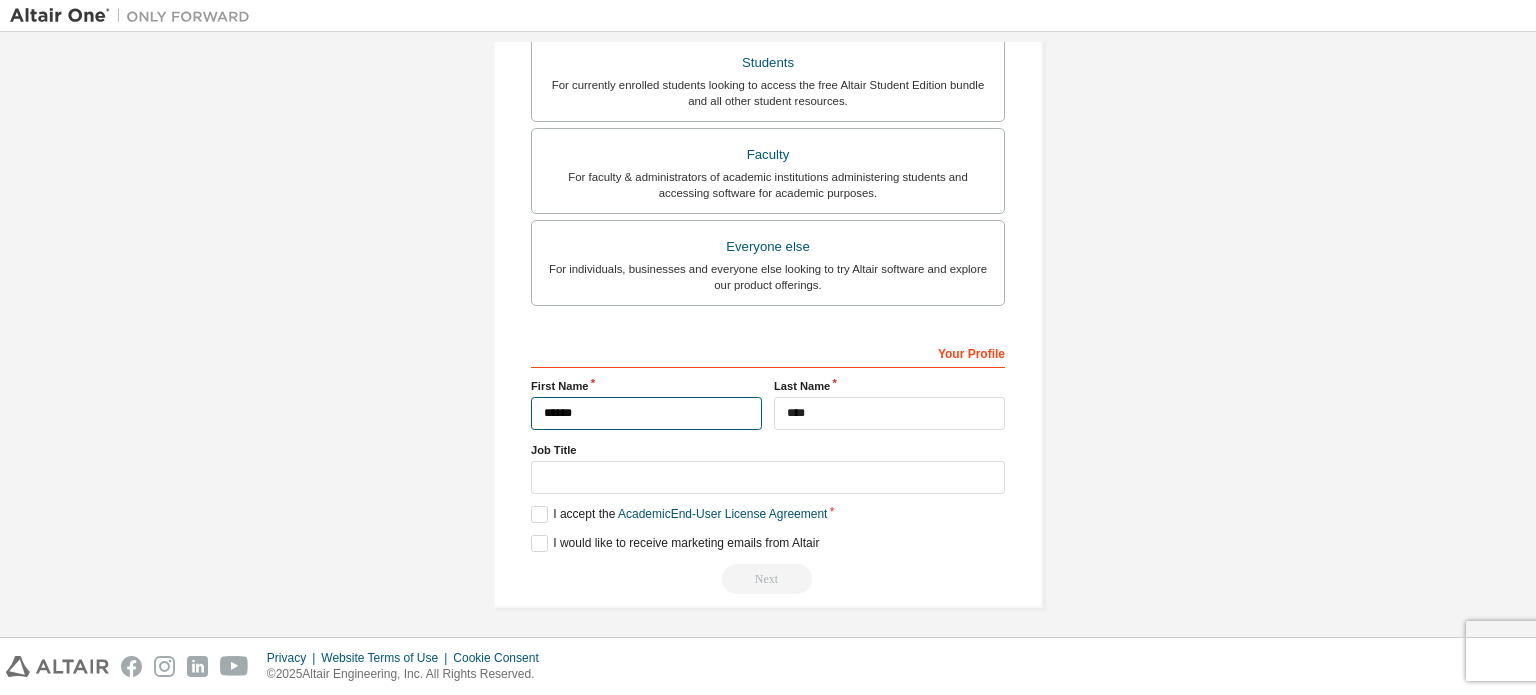 scroll, scrollTop: 469, scrollLeft: 0, axis: vertical 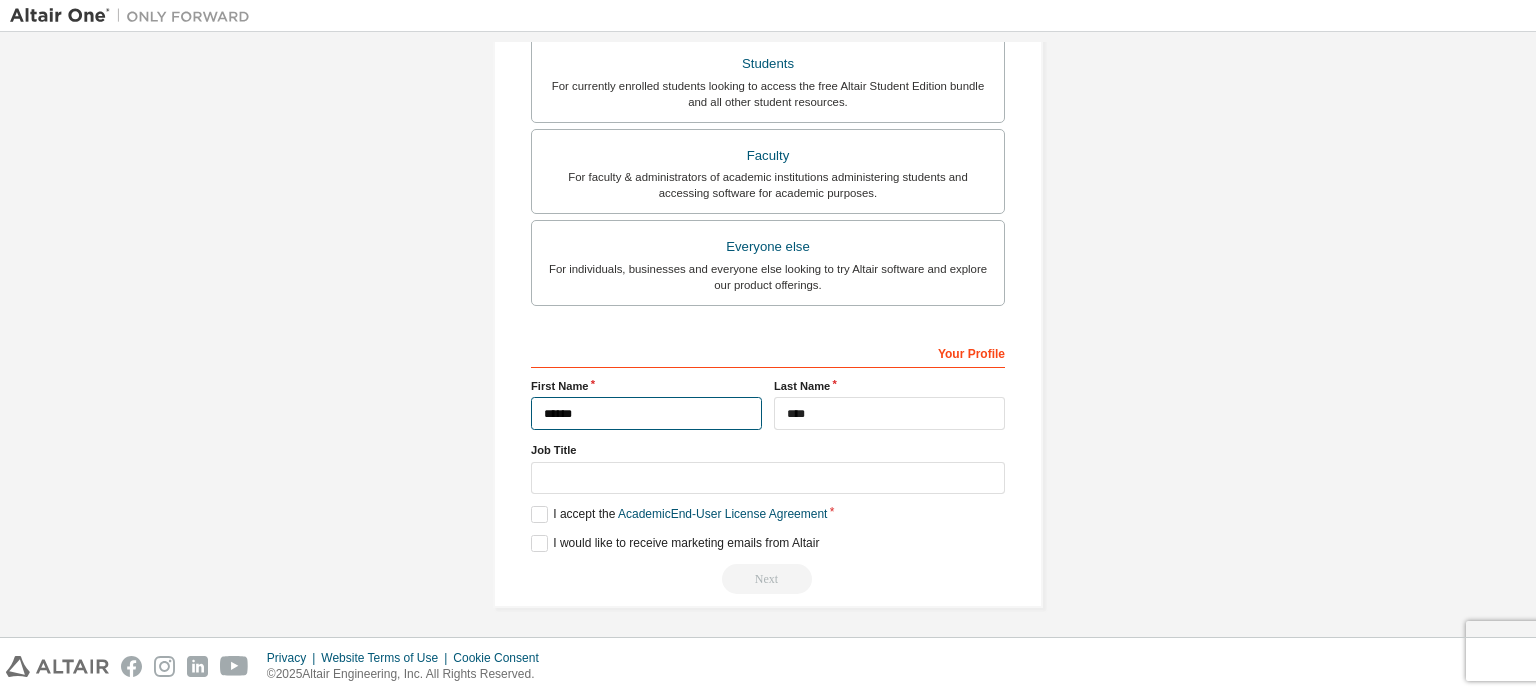 click on "******" at bounding box center [646, 413] 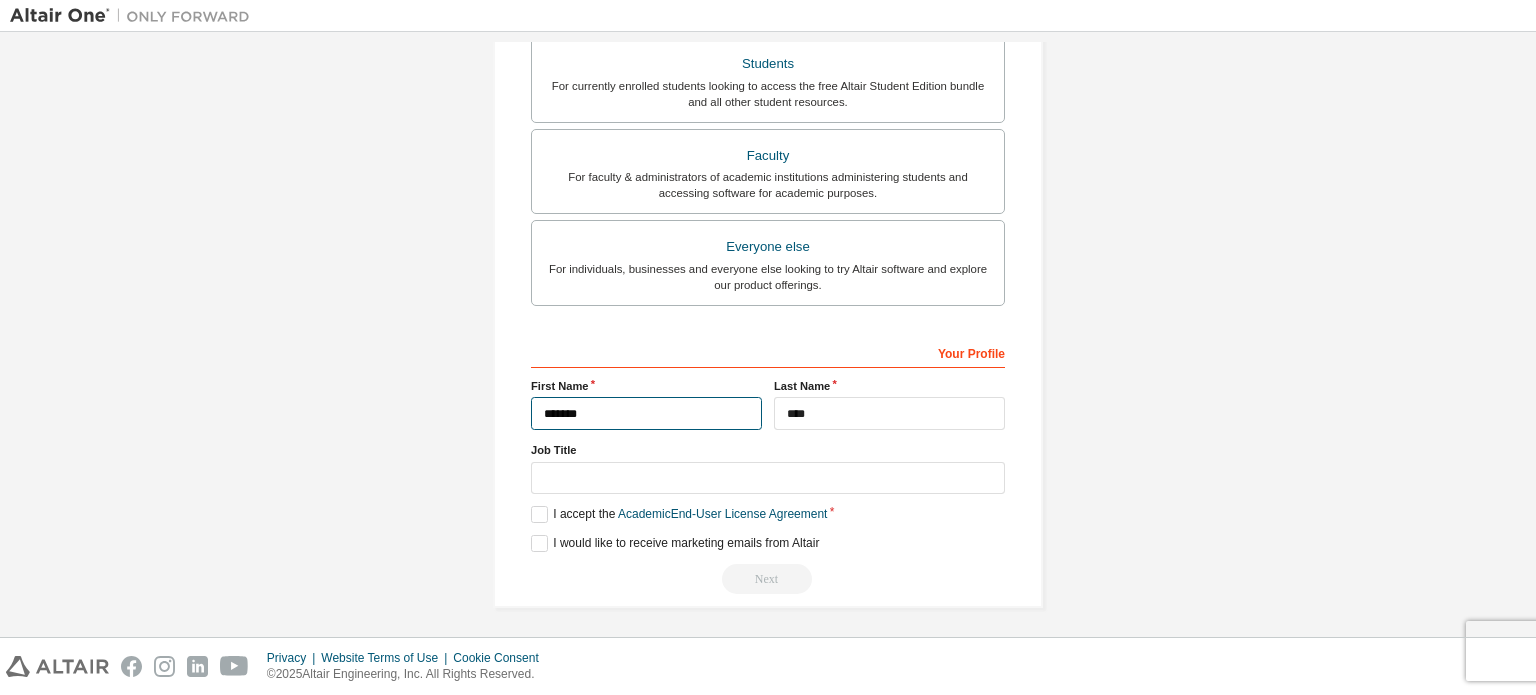 type on "******" 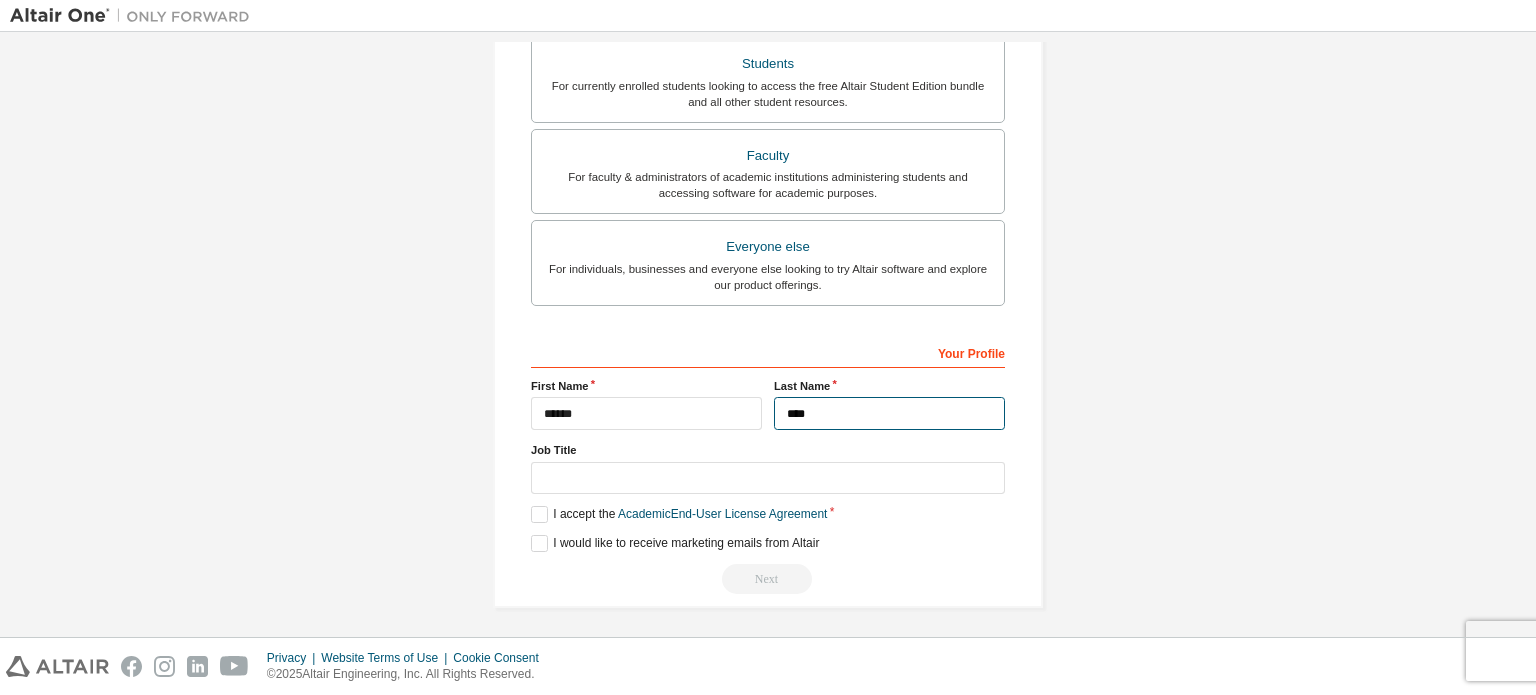 click on "****" at bounding box center [889, 413] 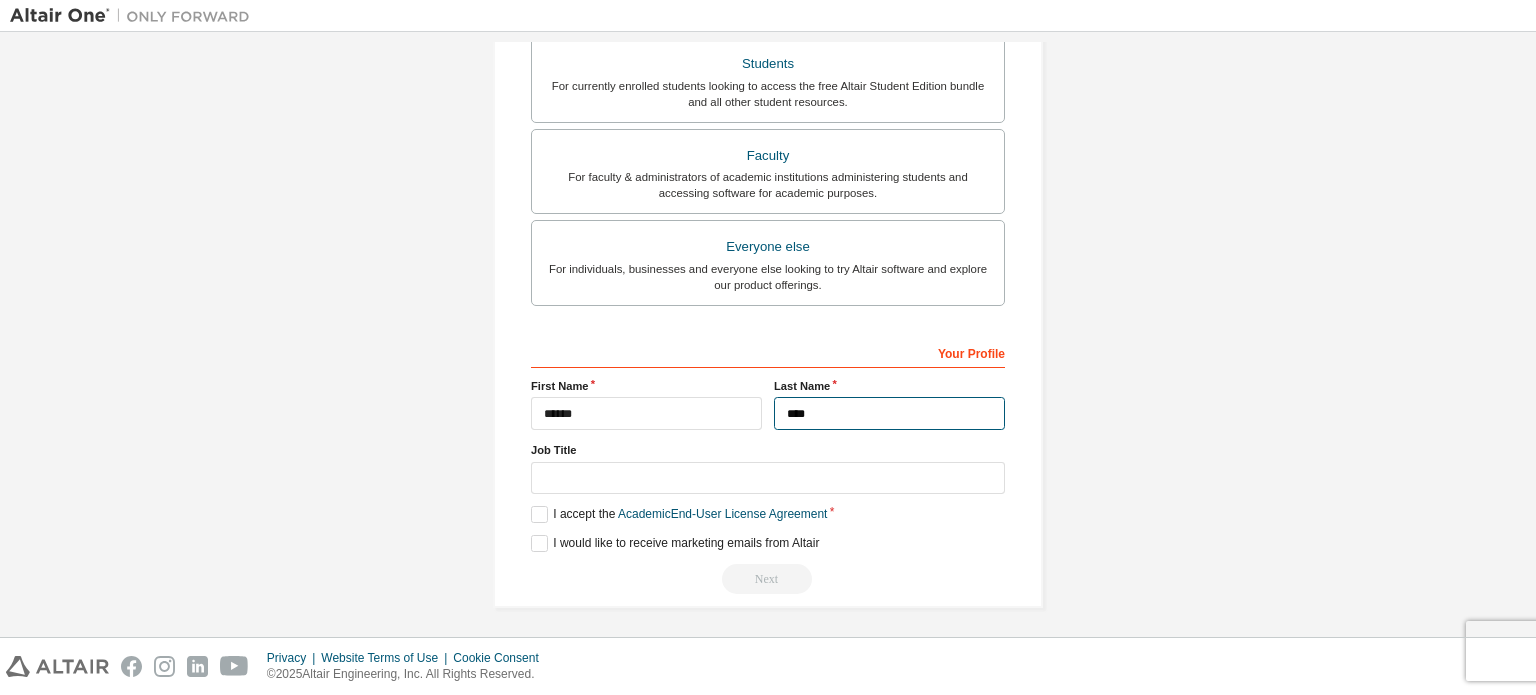 click on "****" at bounding box center (889, 413) 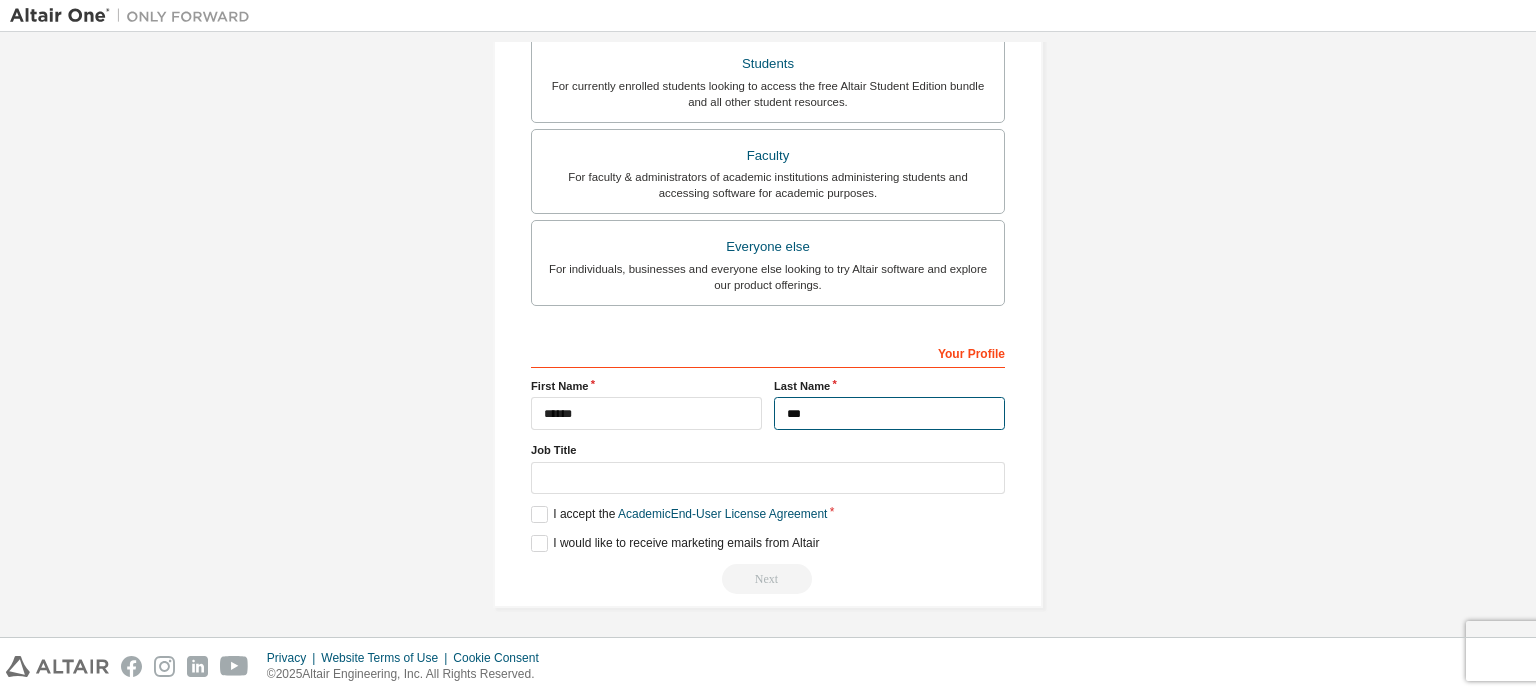 type on "****" 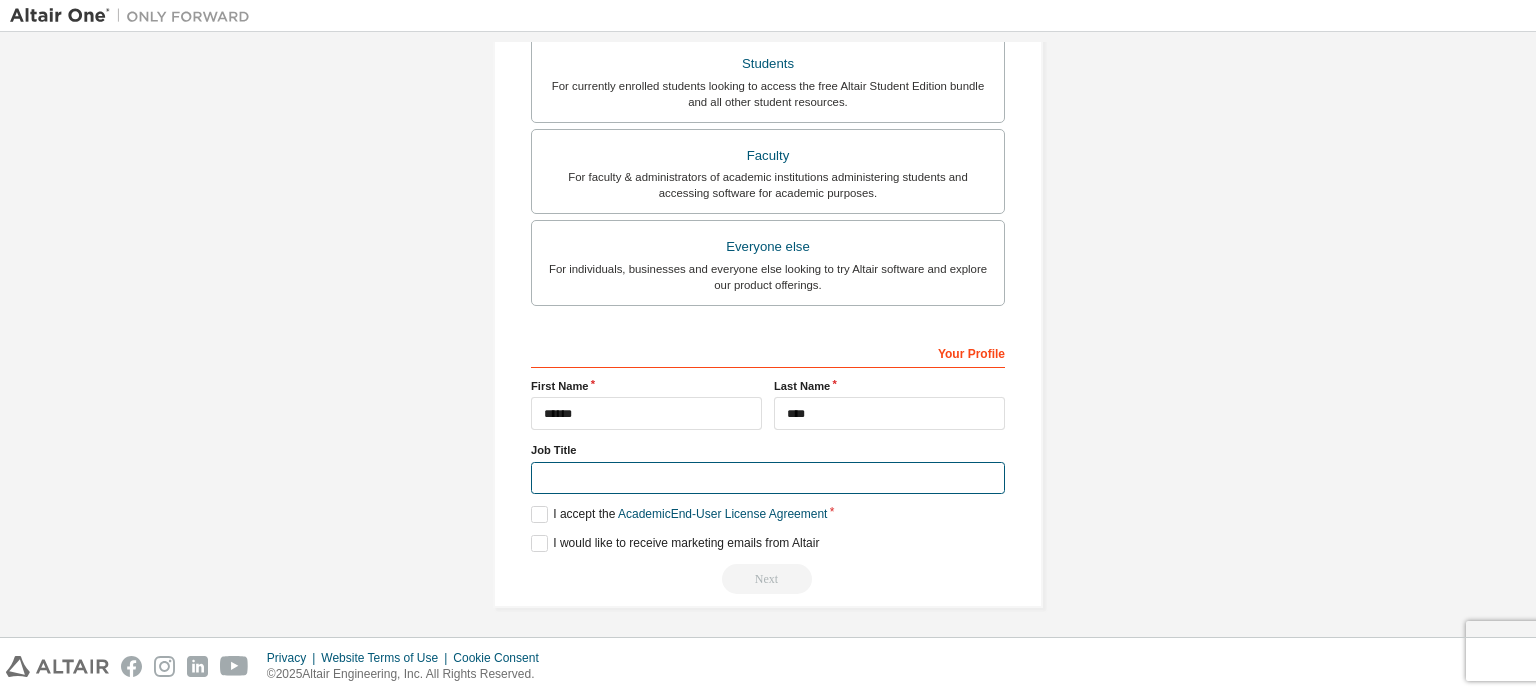 click at bounding box center [768, 478] 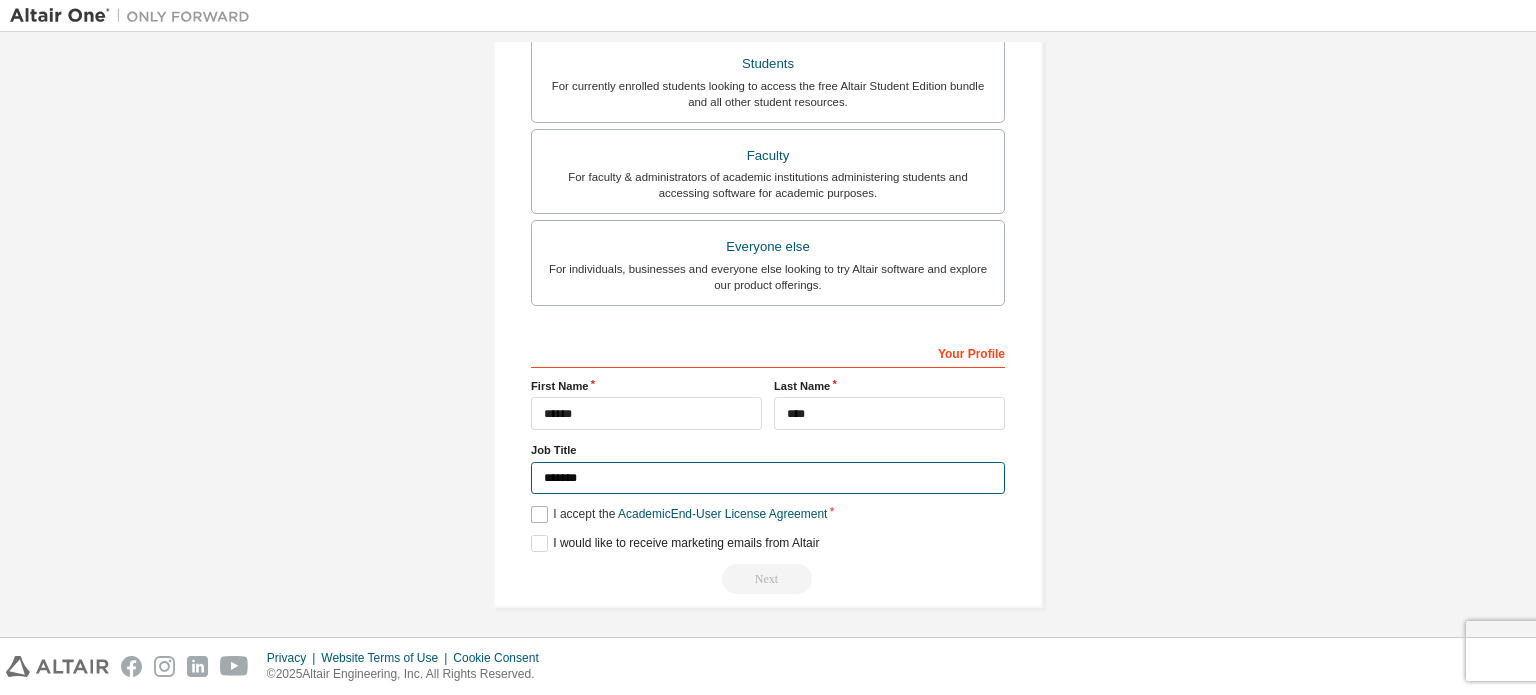 type on "*******" 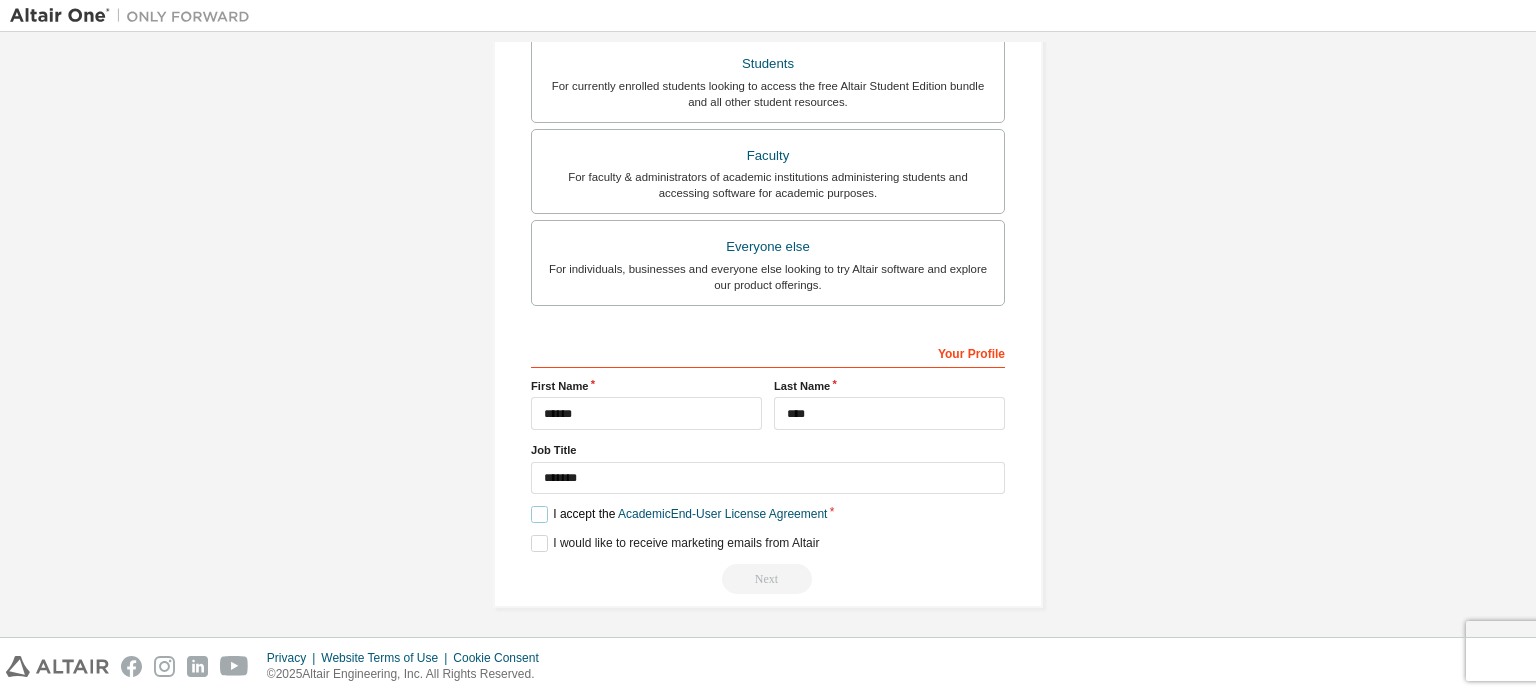 click on "I accept the   Academic   End-User License Agreement" at bounding box center [679, 514] 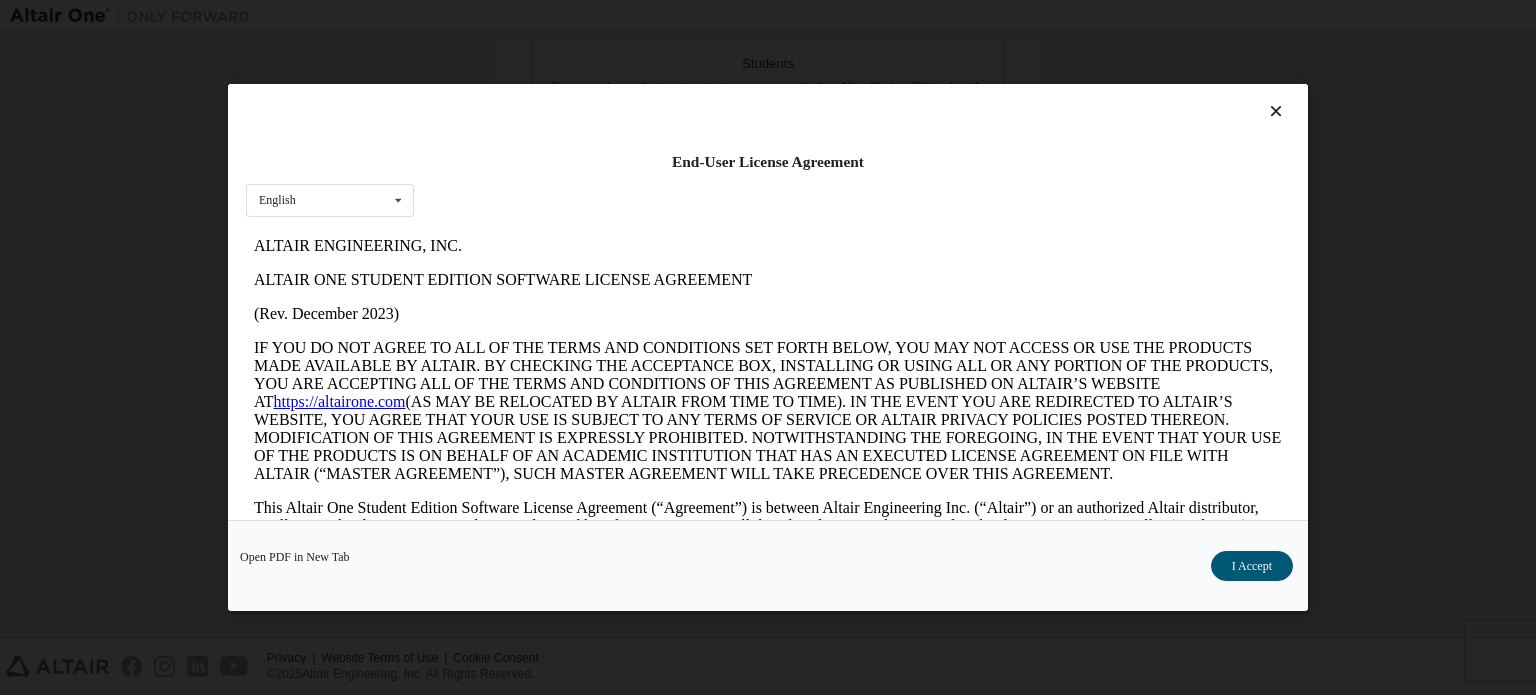 scroll, scrollTop: 0, scrollLeft: 0, axis: both 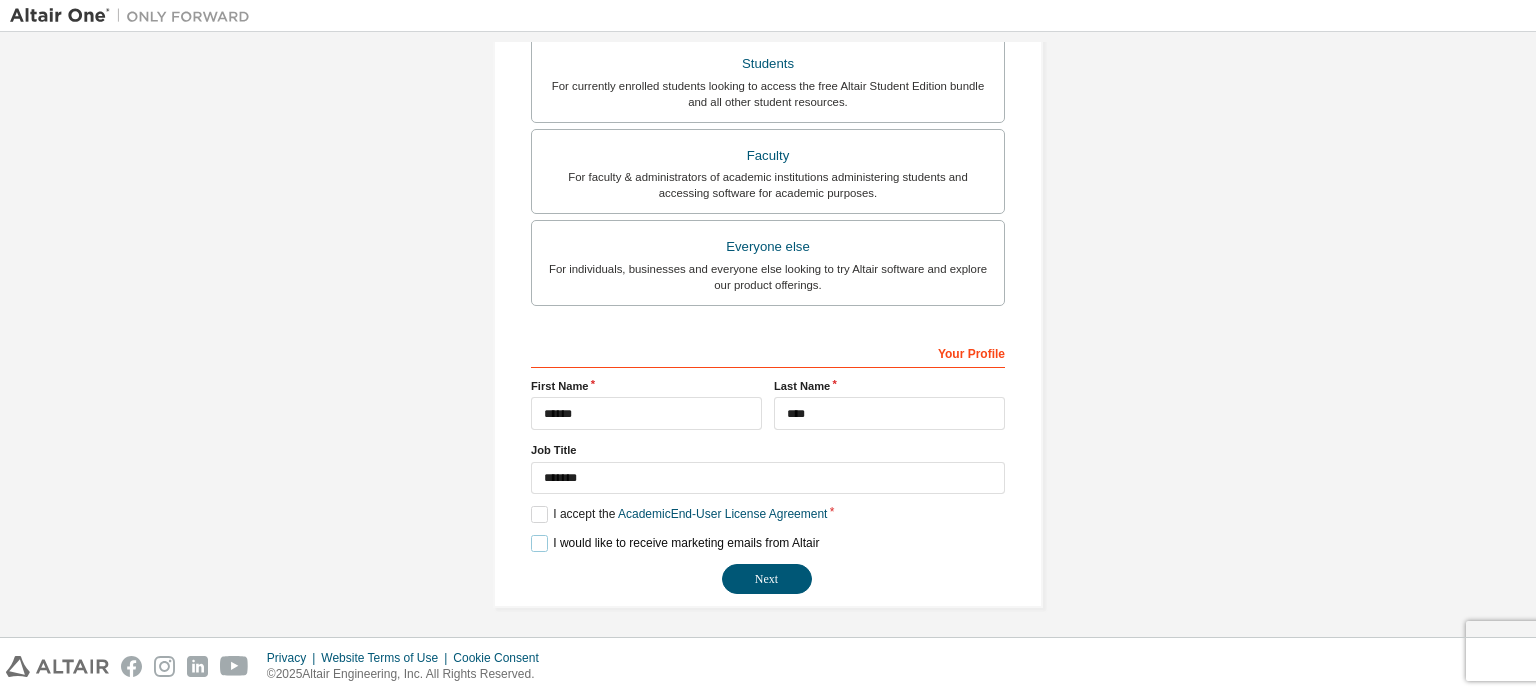 click on "I would like to receive marketing emails from Altair" at bounding box center [675, 543] 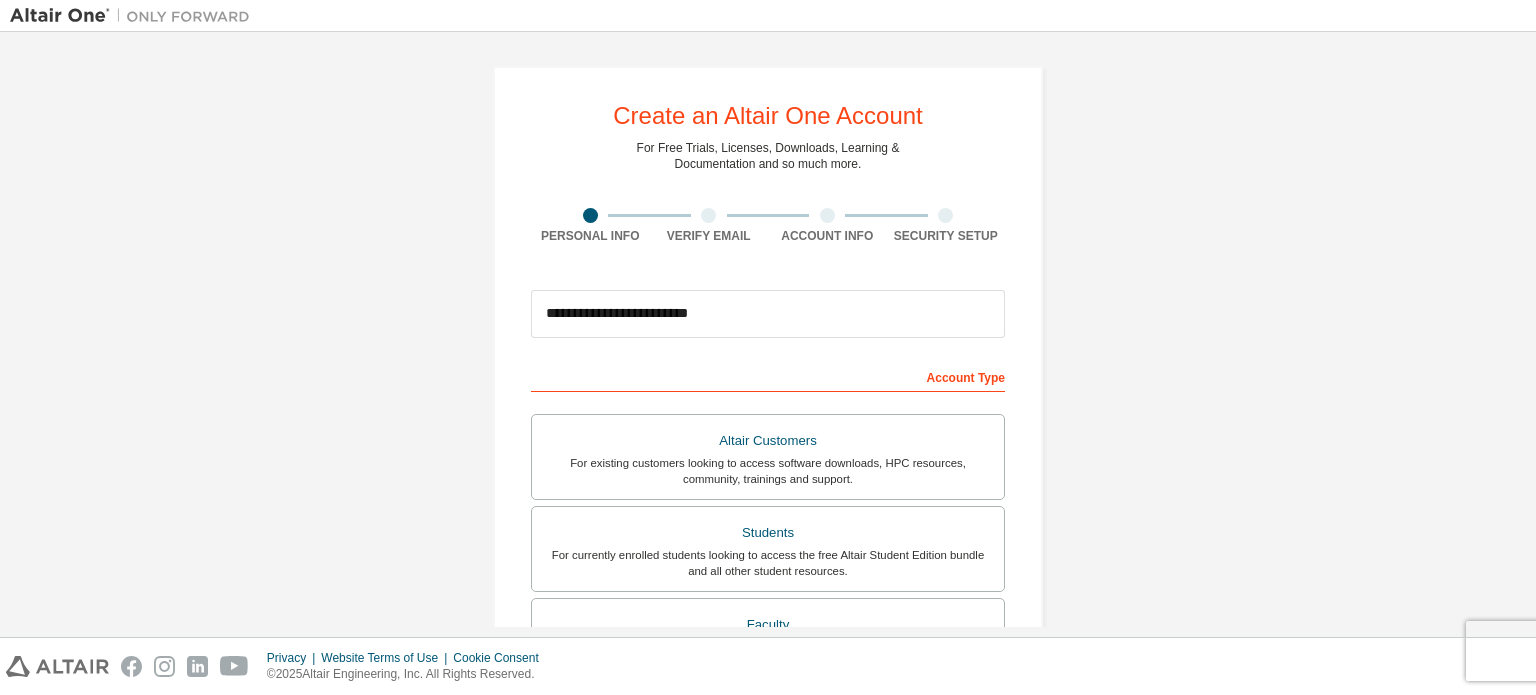 scroll, scrollTop: 469, scrollLeft: 0, axis: vertical 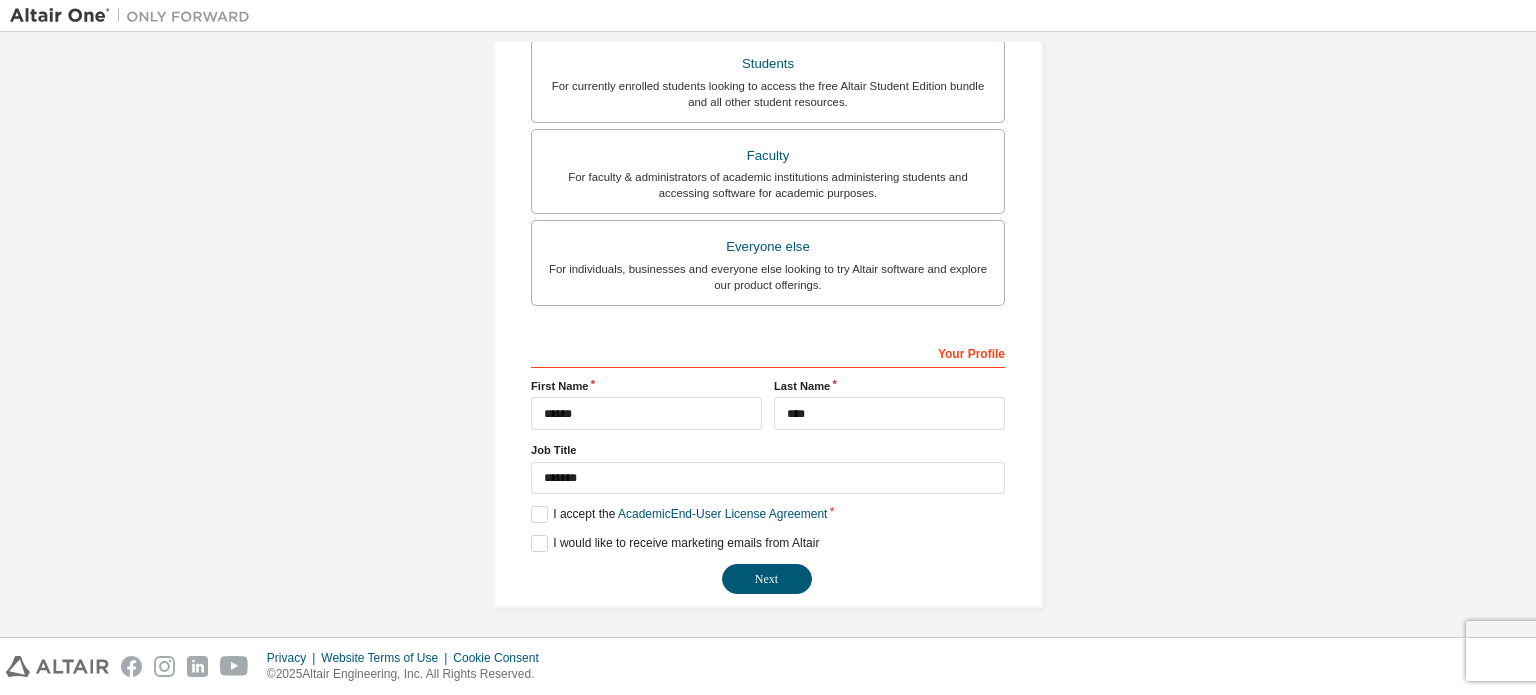 click on "**********" at bounding box center (768, 465) 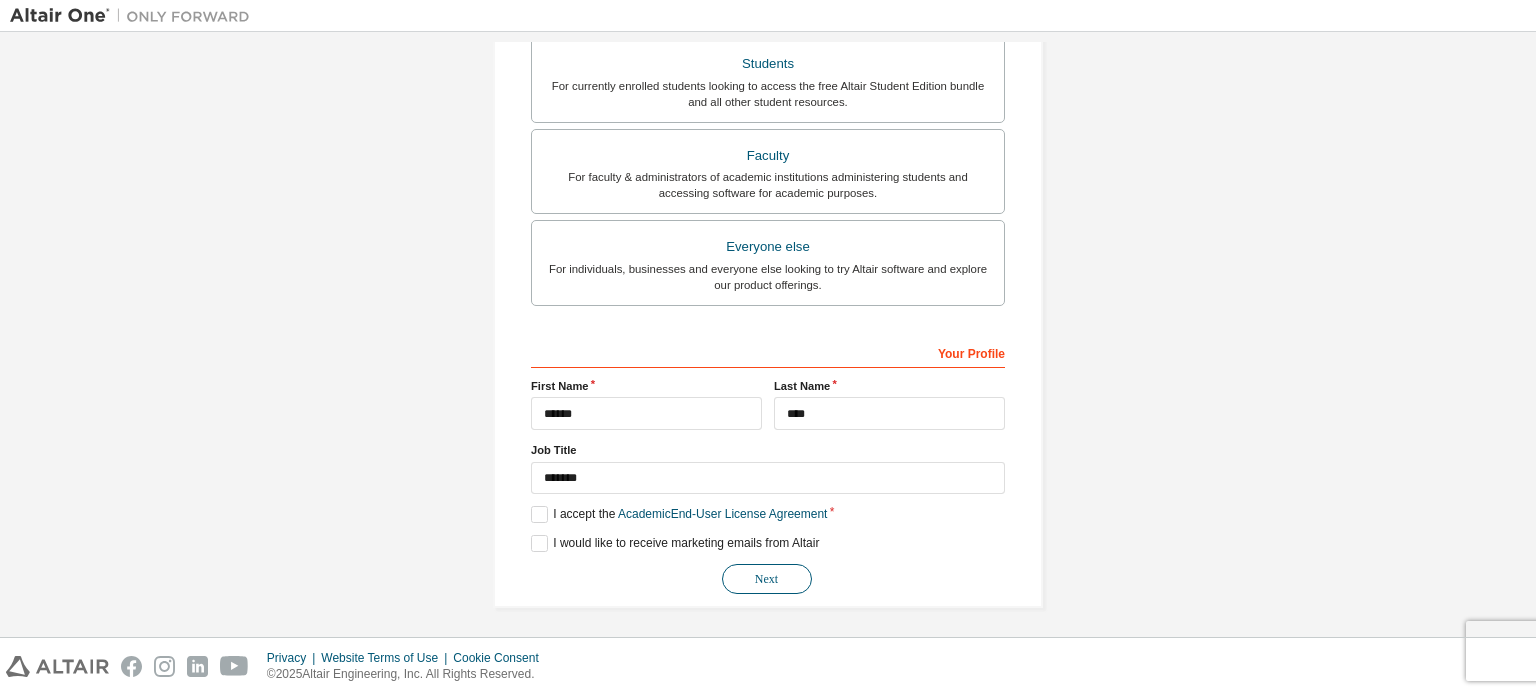 click on "Next" at bounding box center [767, 579] 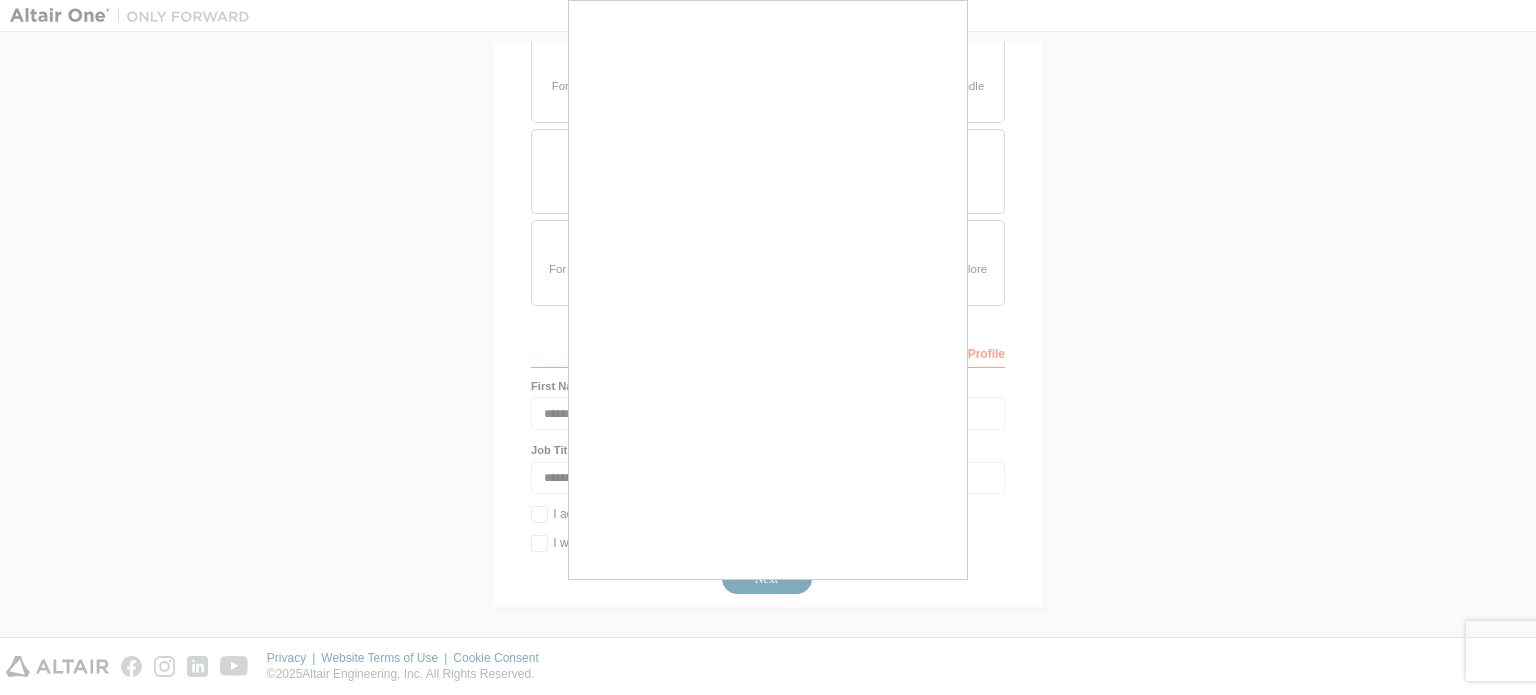 click at bounding box center [768, 347] 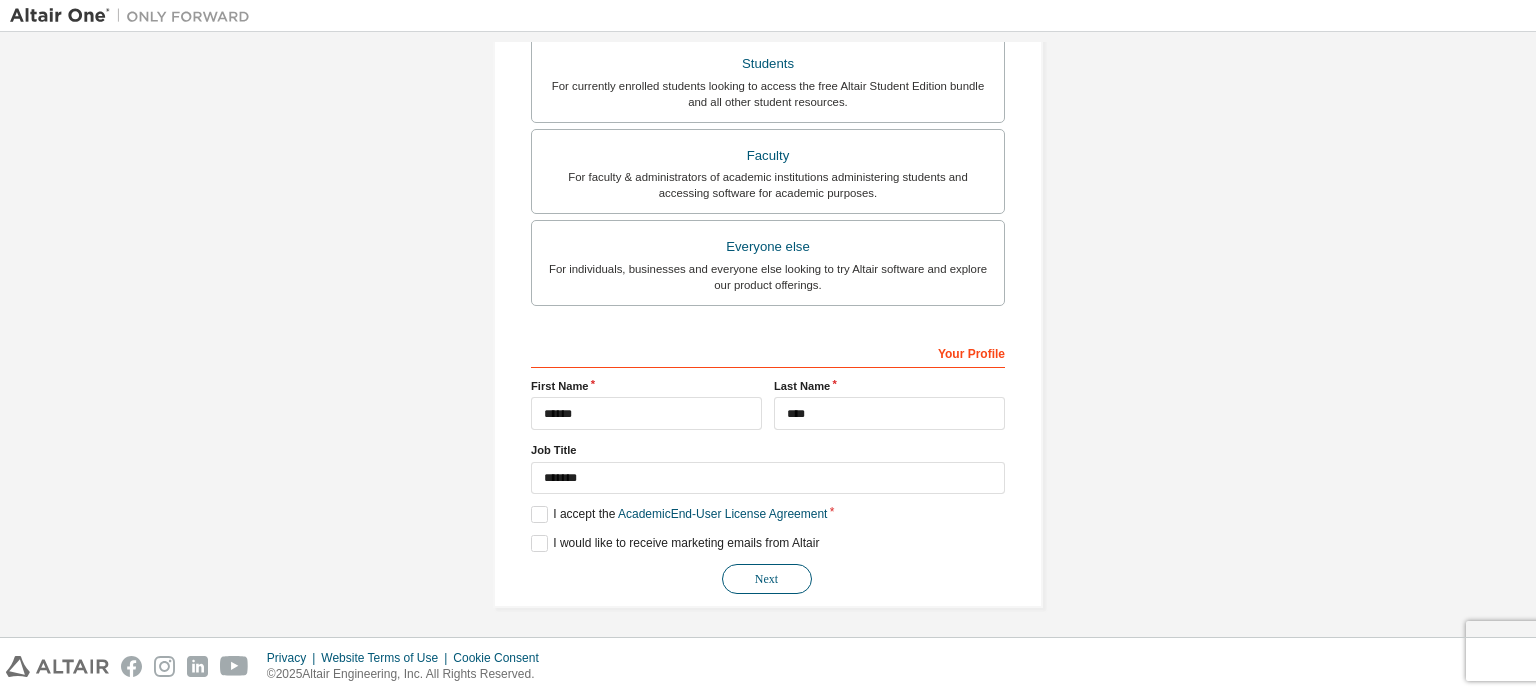 click on "Next" at bounding box center (767, 579) 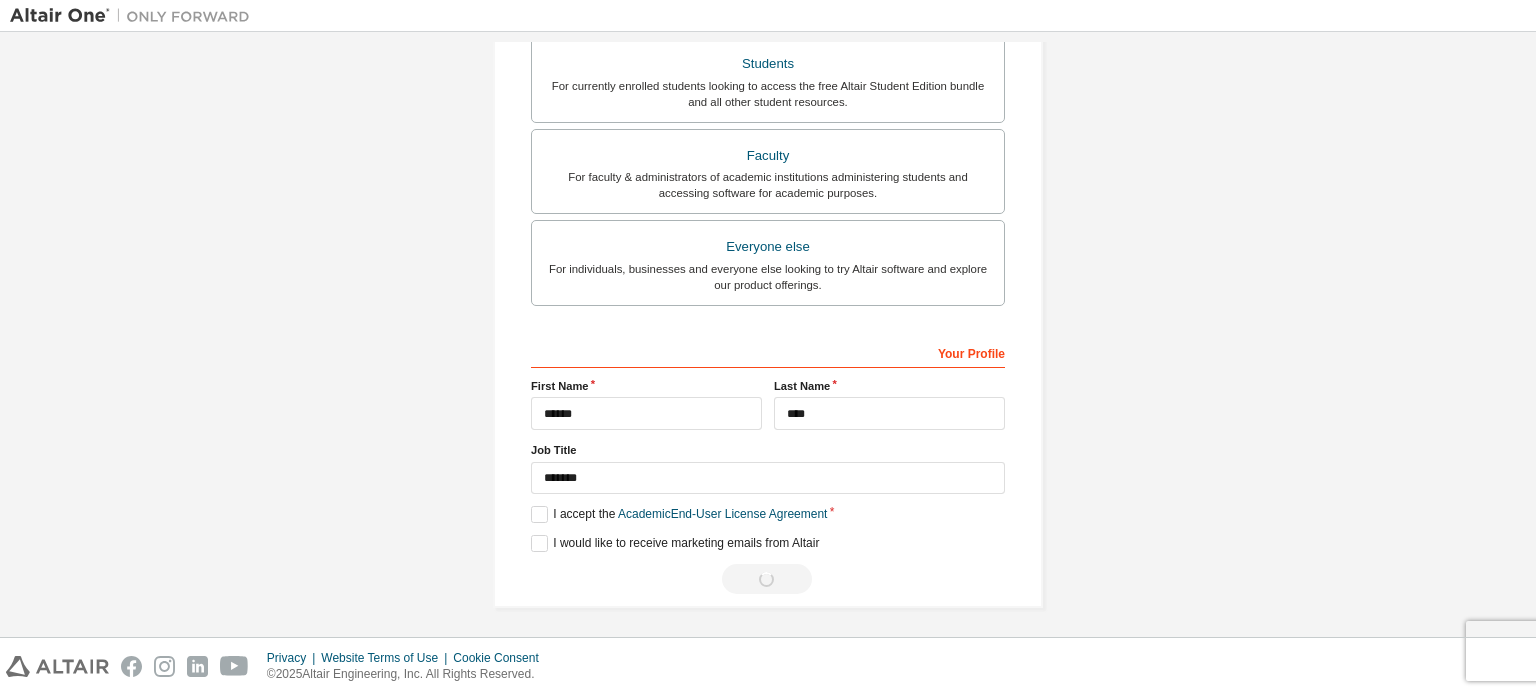 scroll, scrollTop: 0, scrollLeft: 0, axis: both 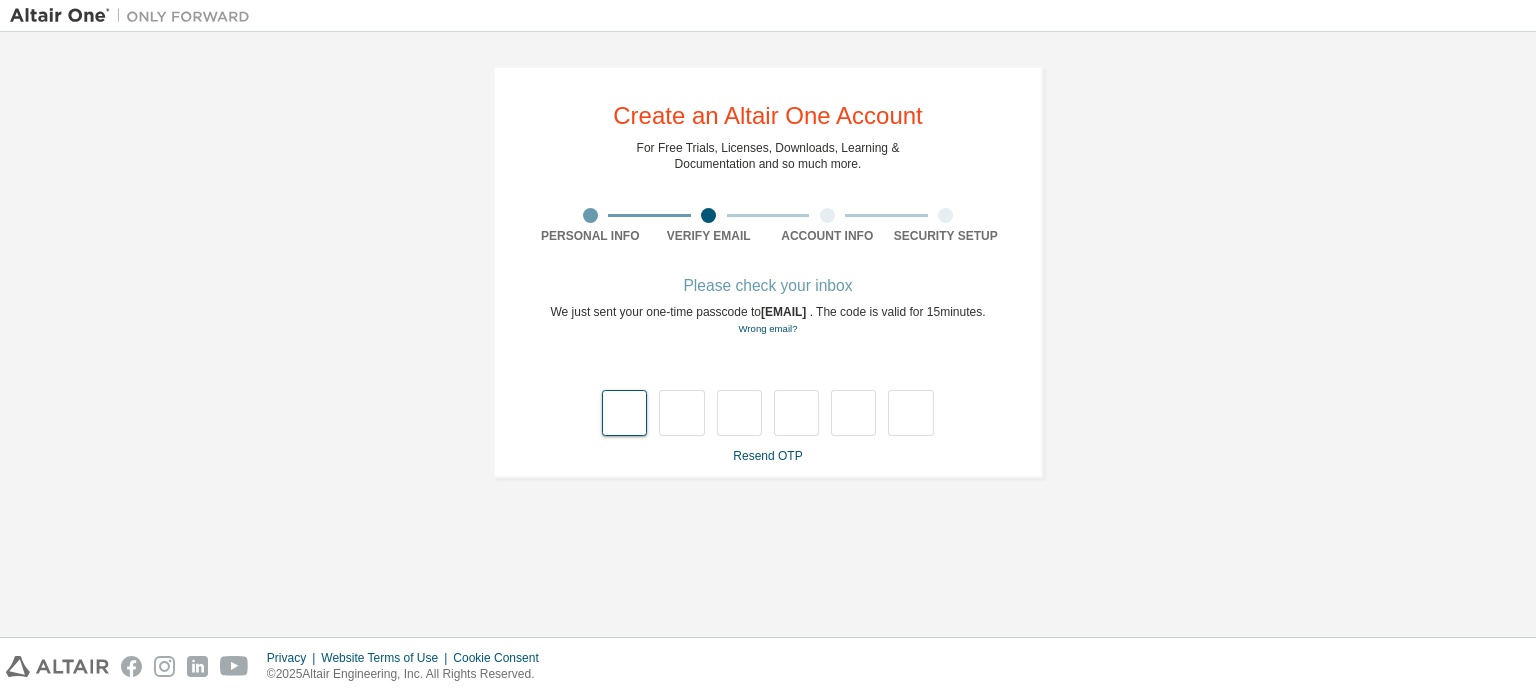 type on "*" 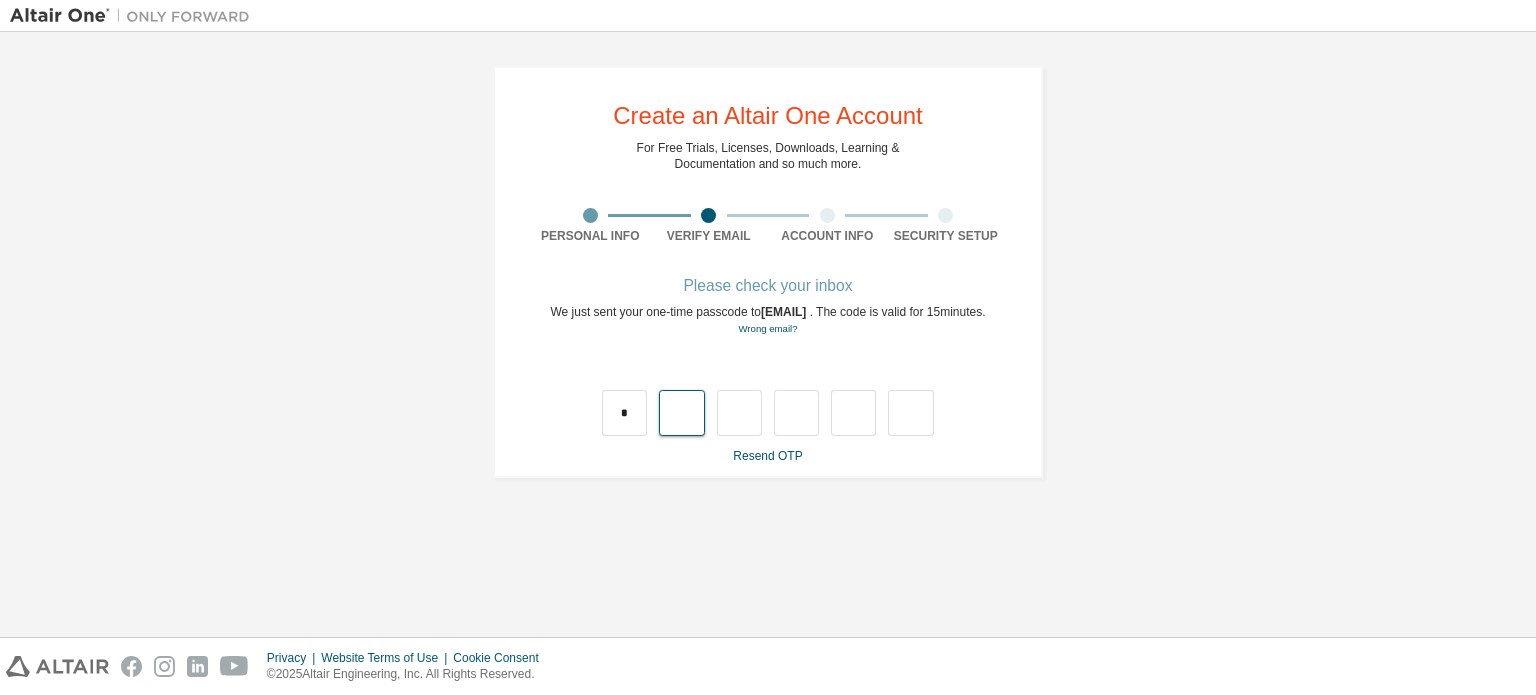 type on "*" 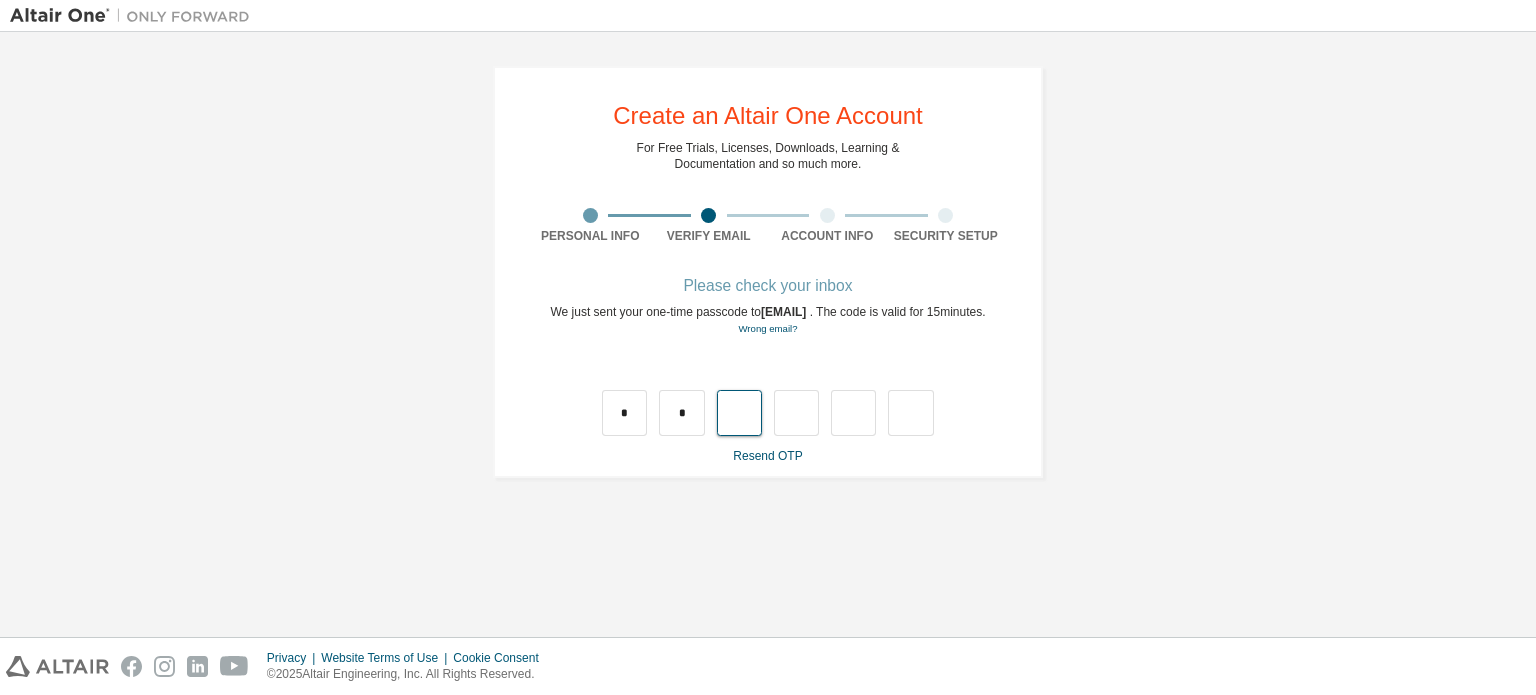 type on "*" 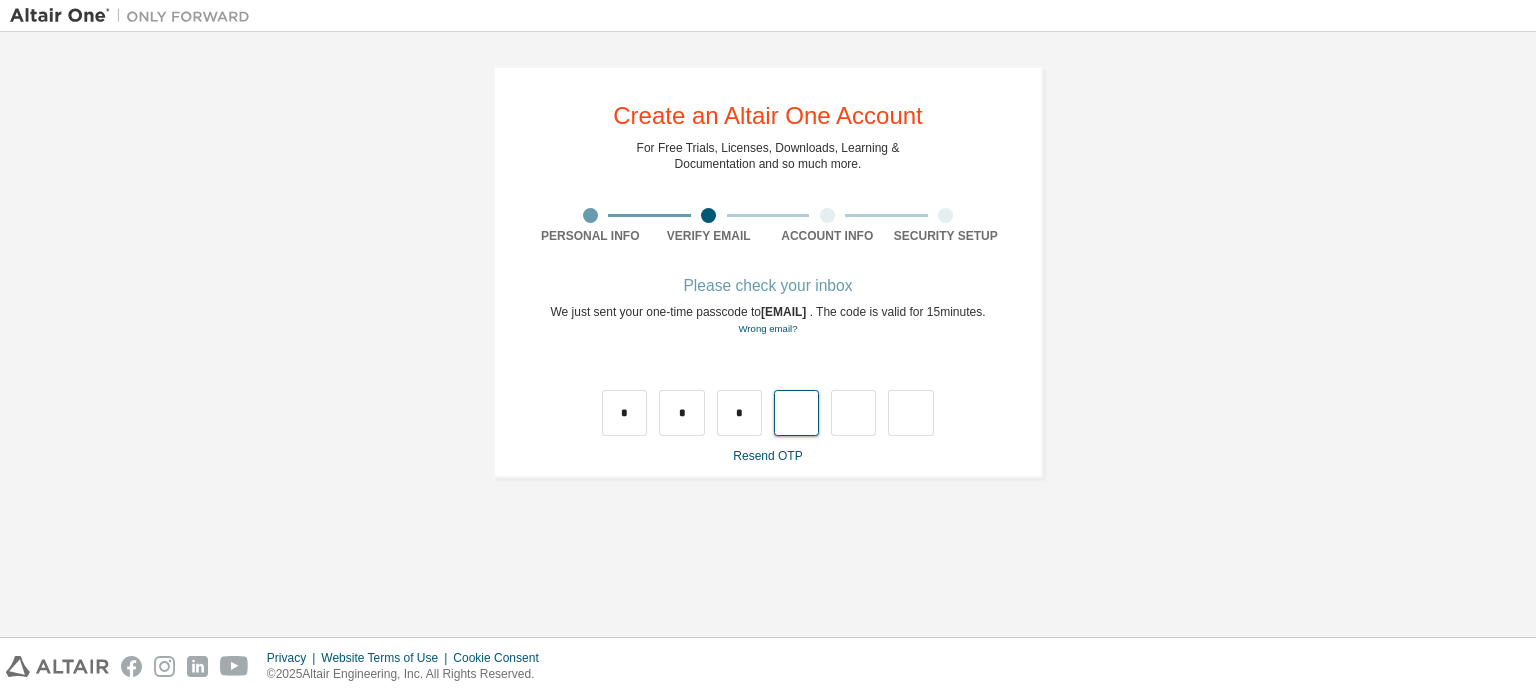 type on "*" 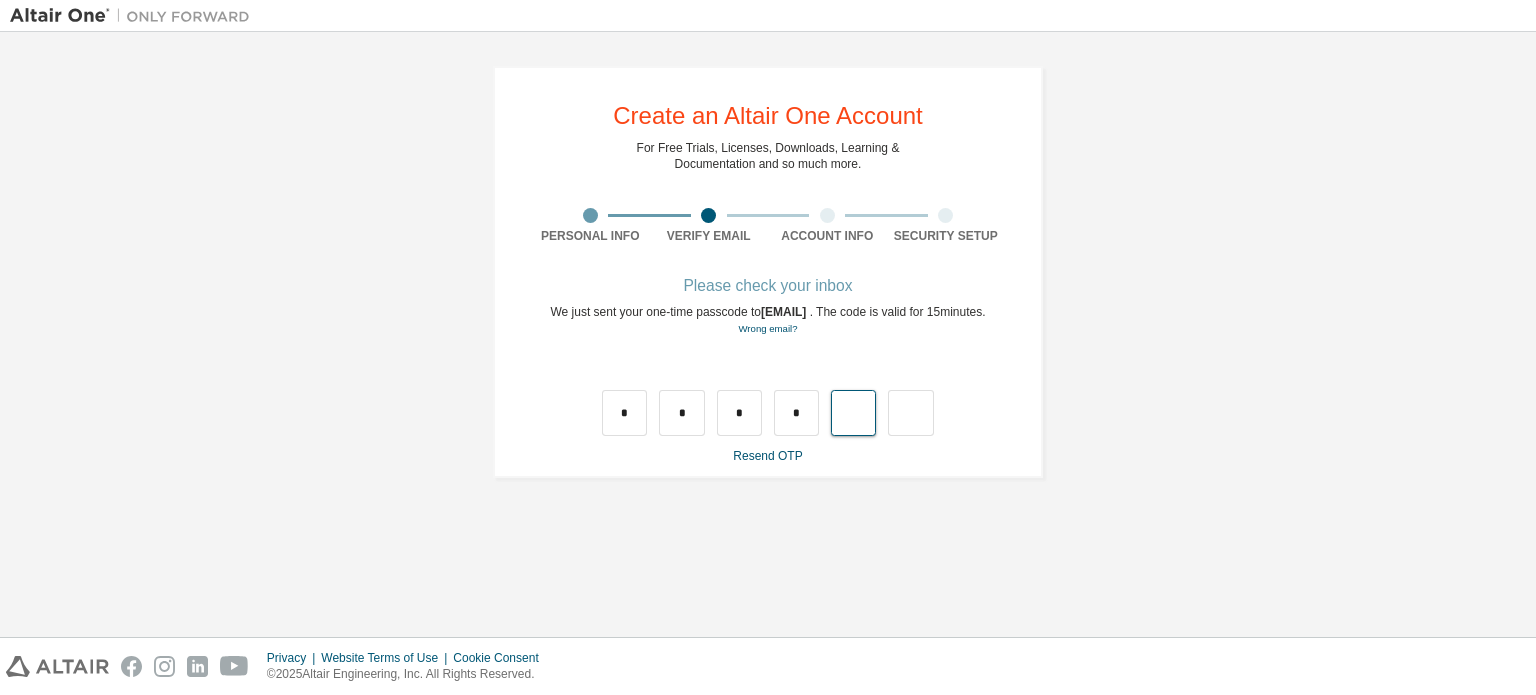 type on "*" 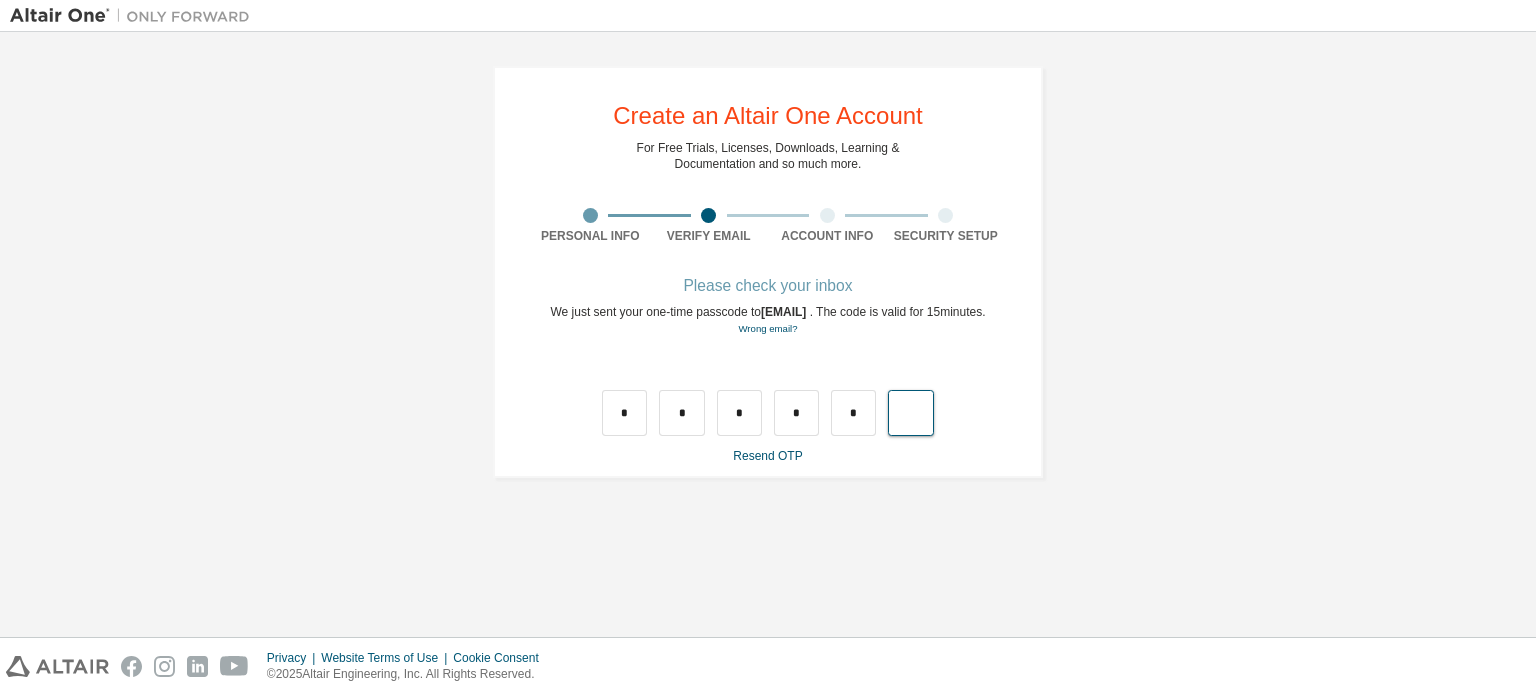 type on "*" 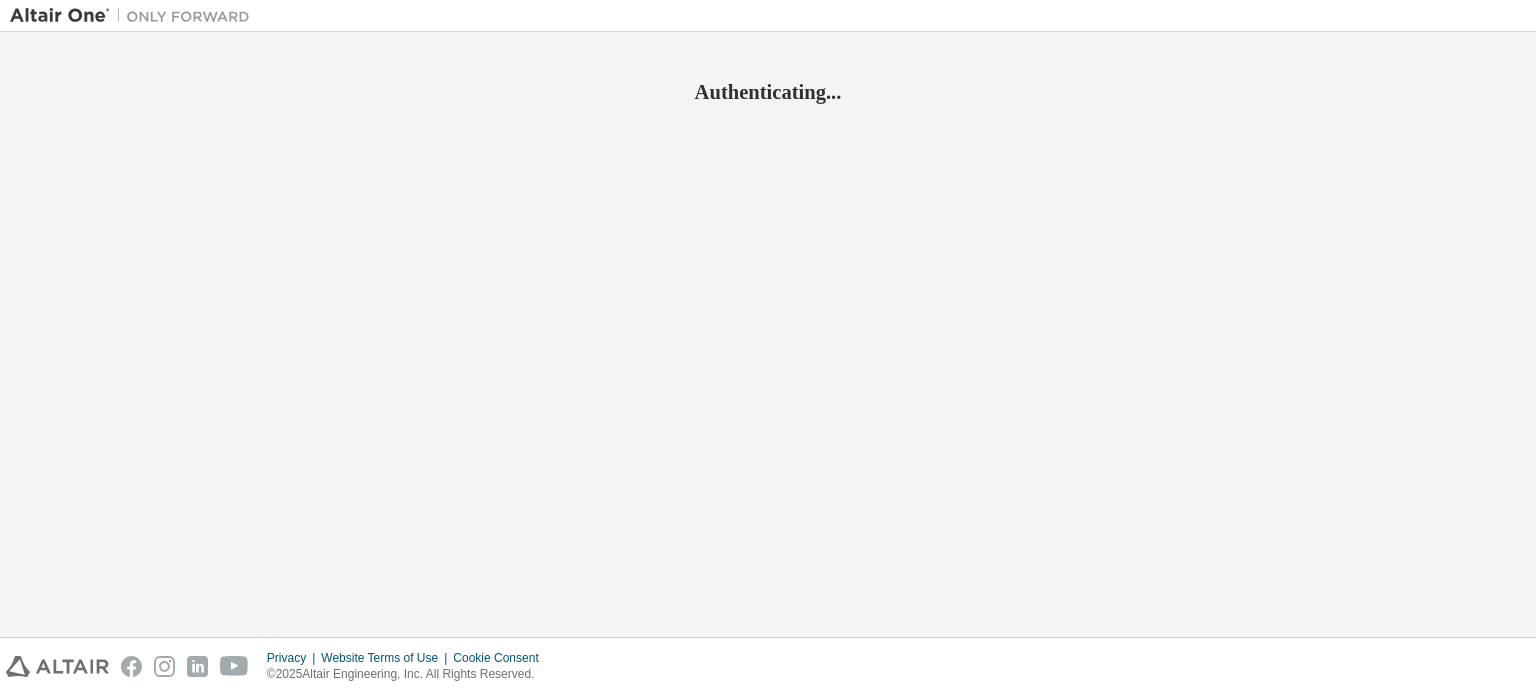 scroll, scrollTop: 0, scrollLeft: 0, axis: both 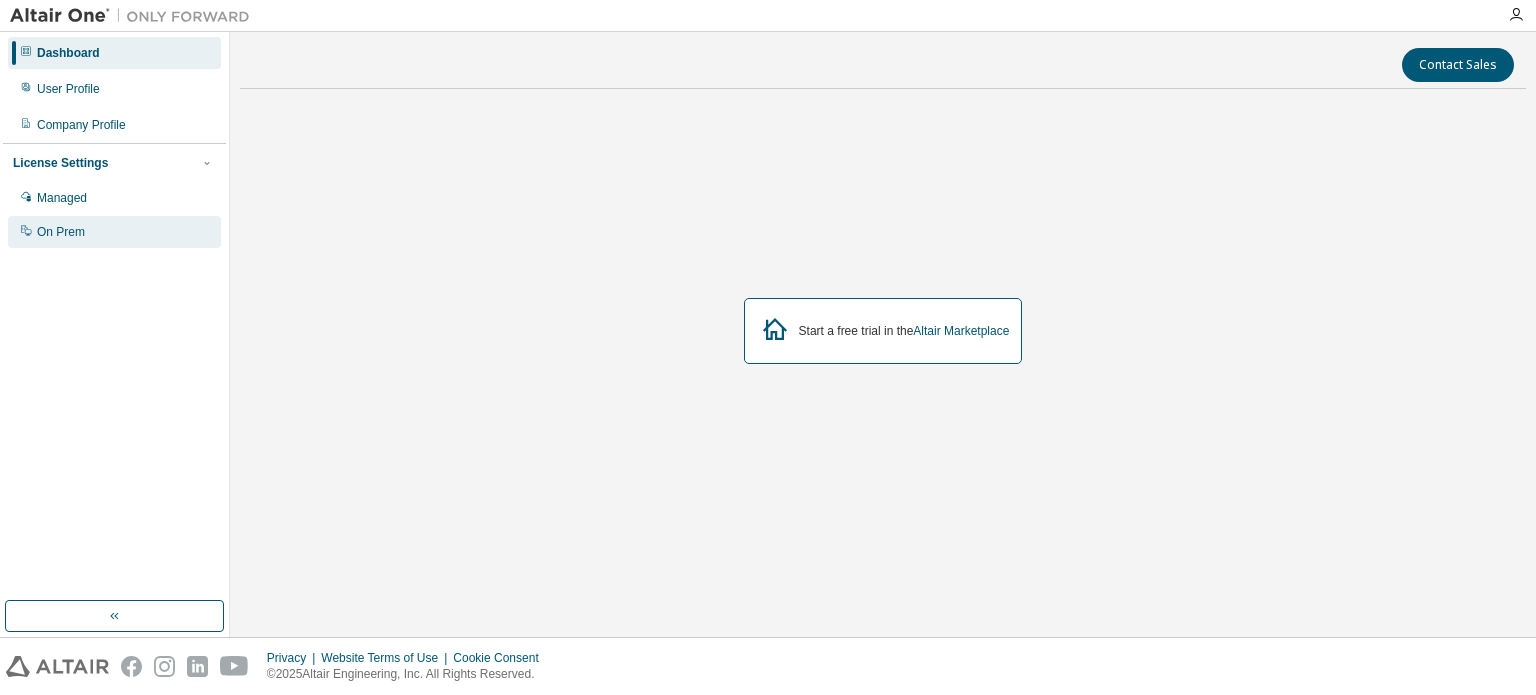 click on "On Prem" at bounding box center (114, 232) 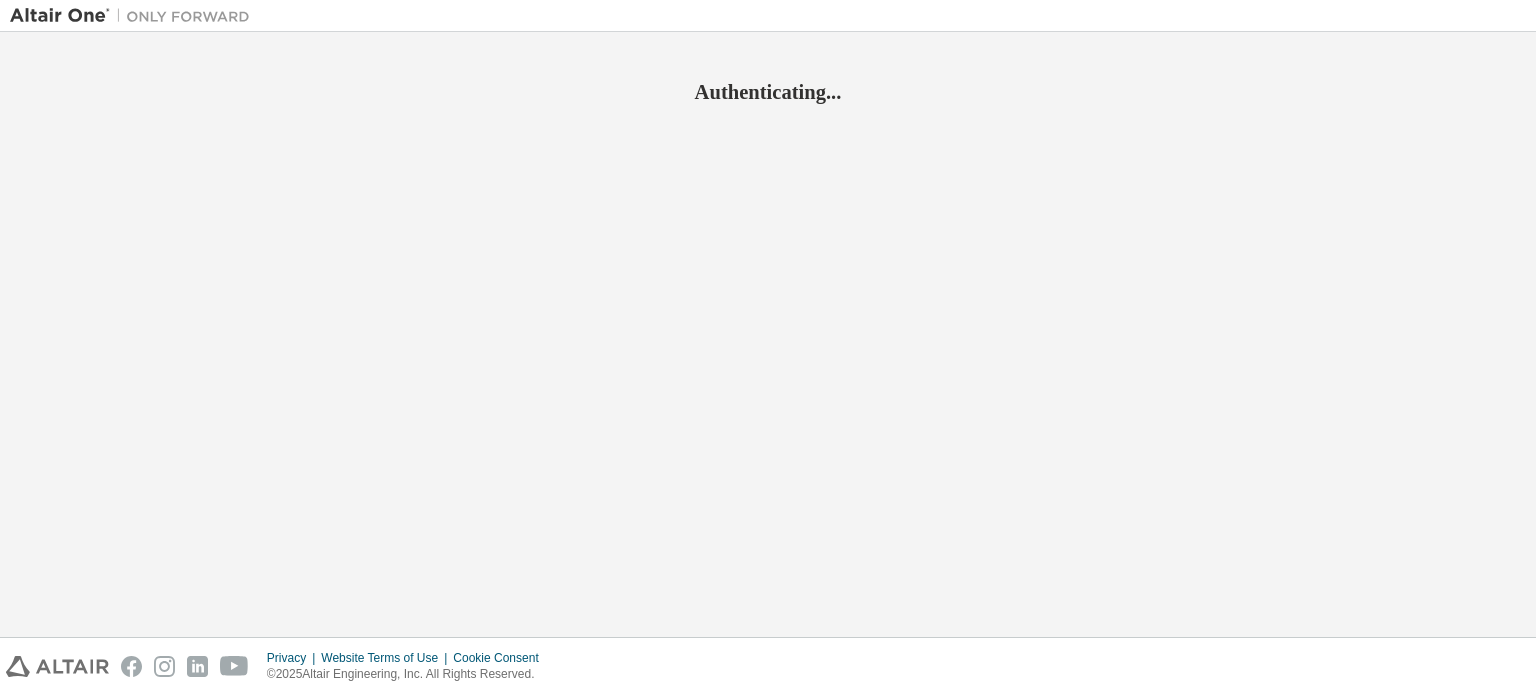 scroll, scrollTop: 0, scrollLeft: 0, axis: both 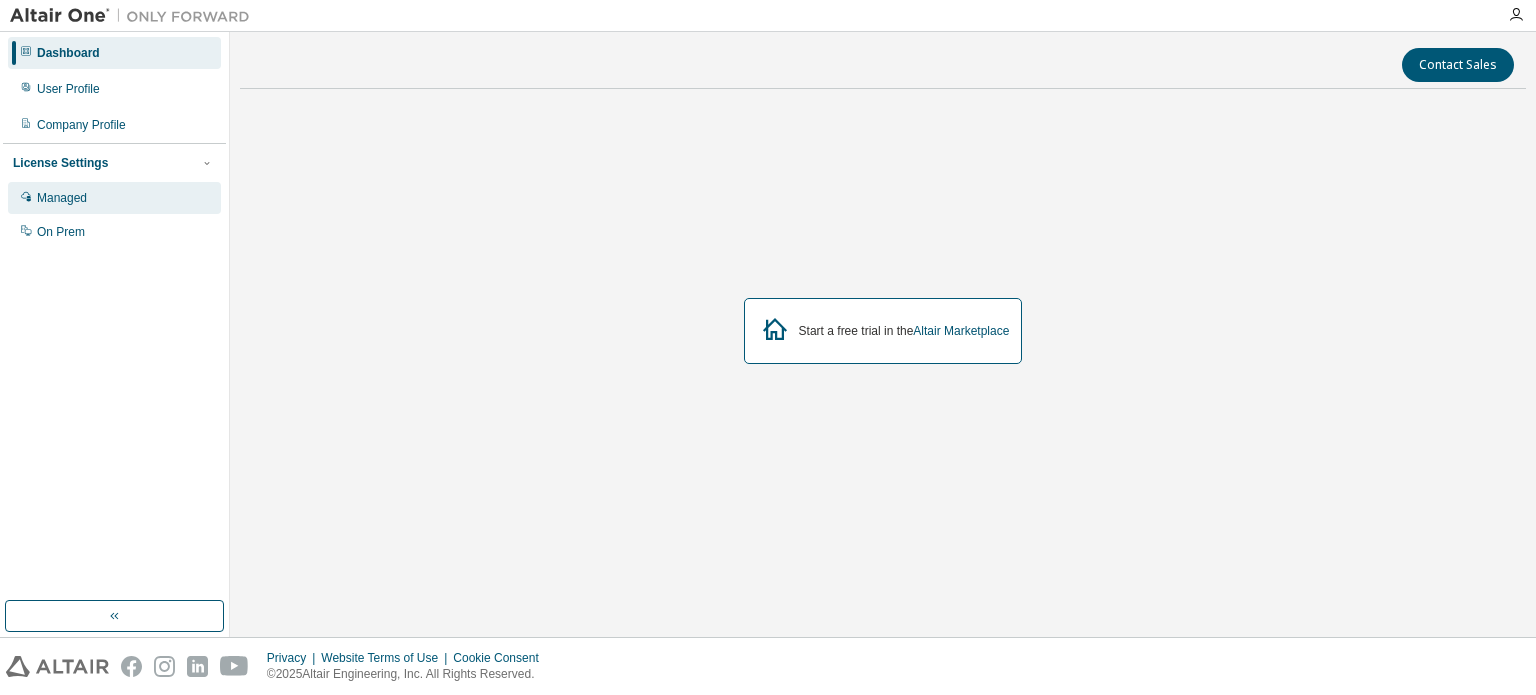 click on "Managed" at bounding box center (62, 198) 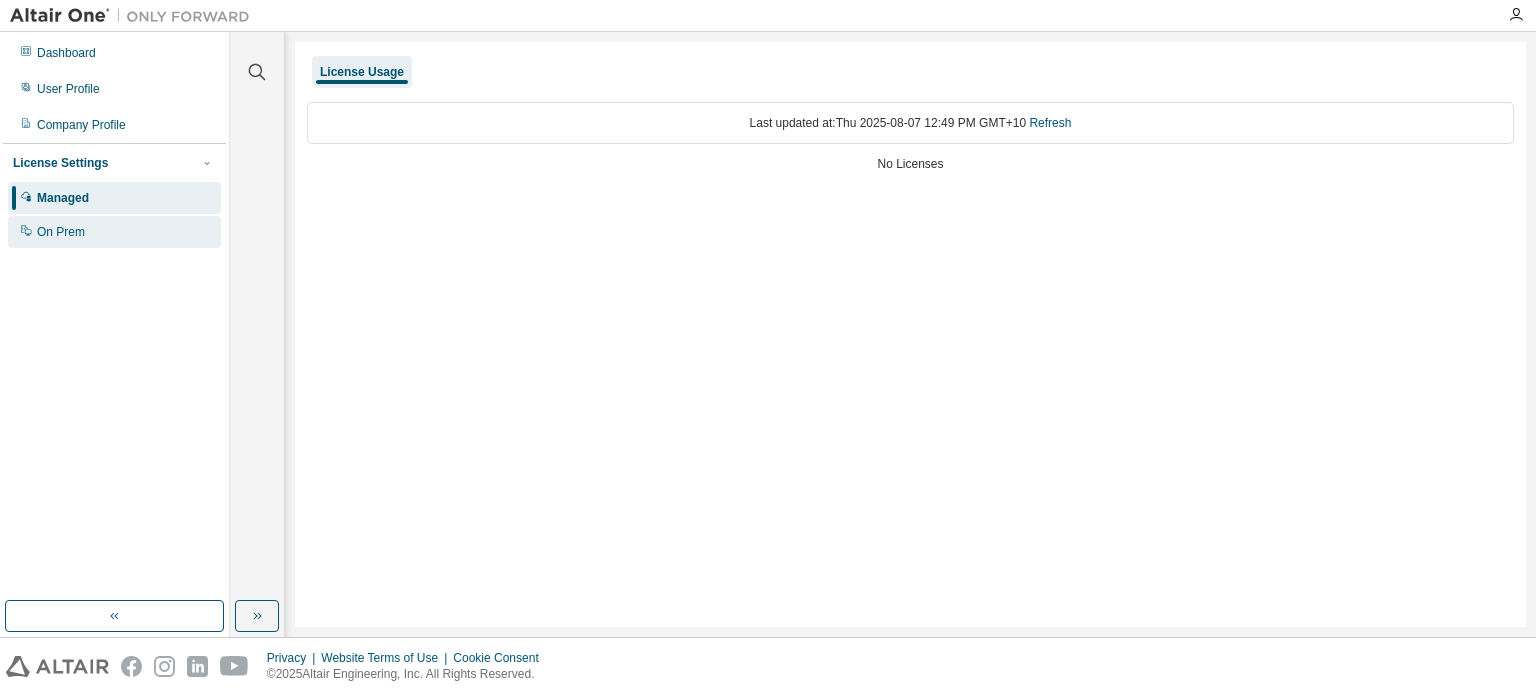 click on "On Prem" at bounding box center [61, 232] 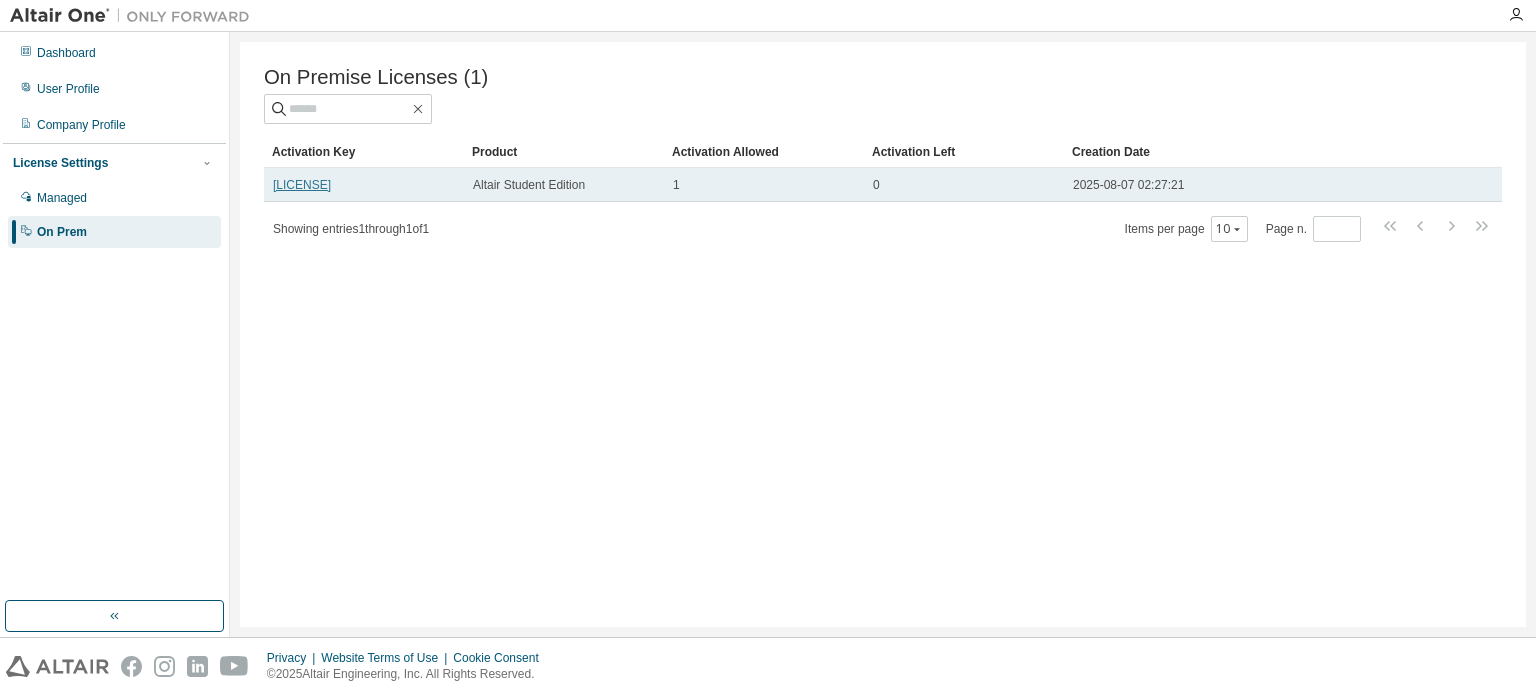 click on "[LICENSE]" at bounding box center (302, 185) 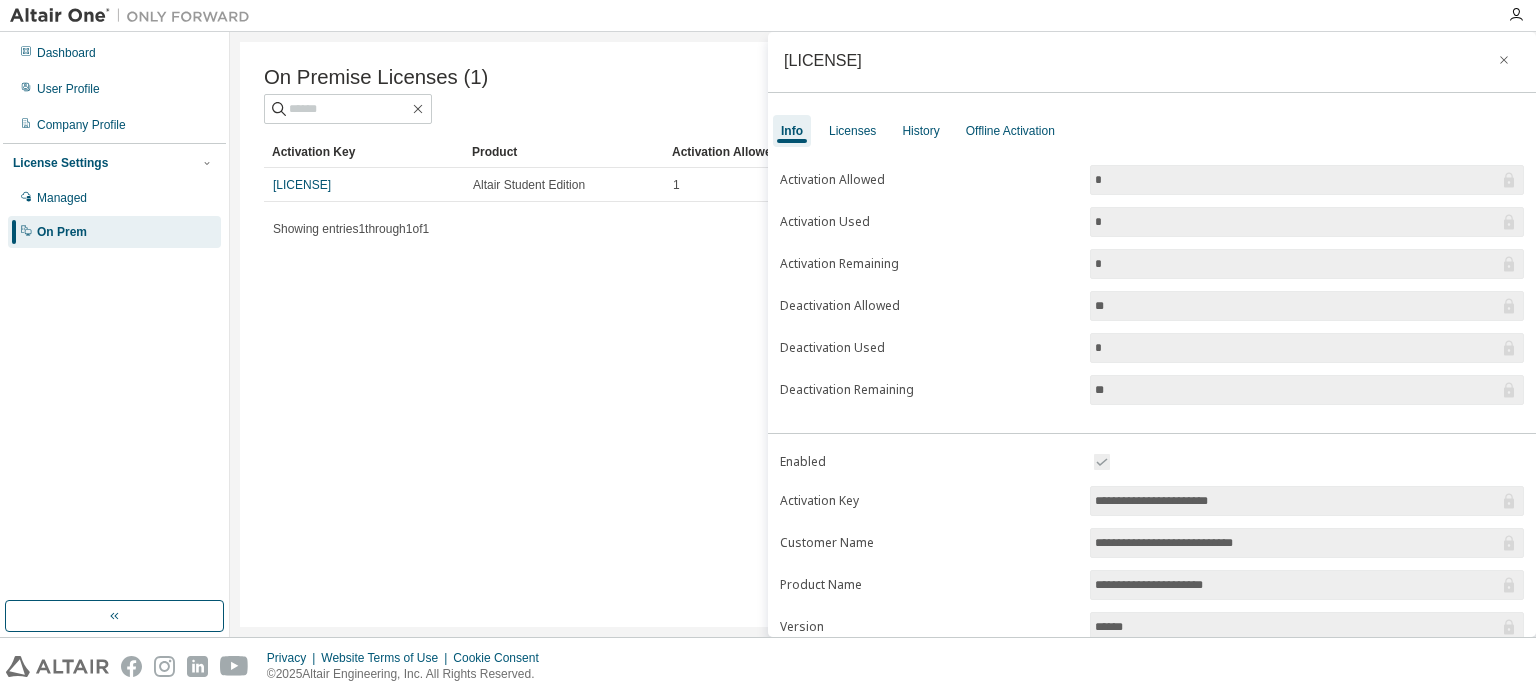 scroll, scrollTop: 0, scrollLeft: 0, axis: both 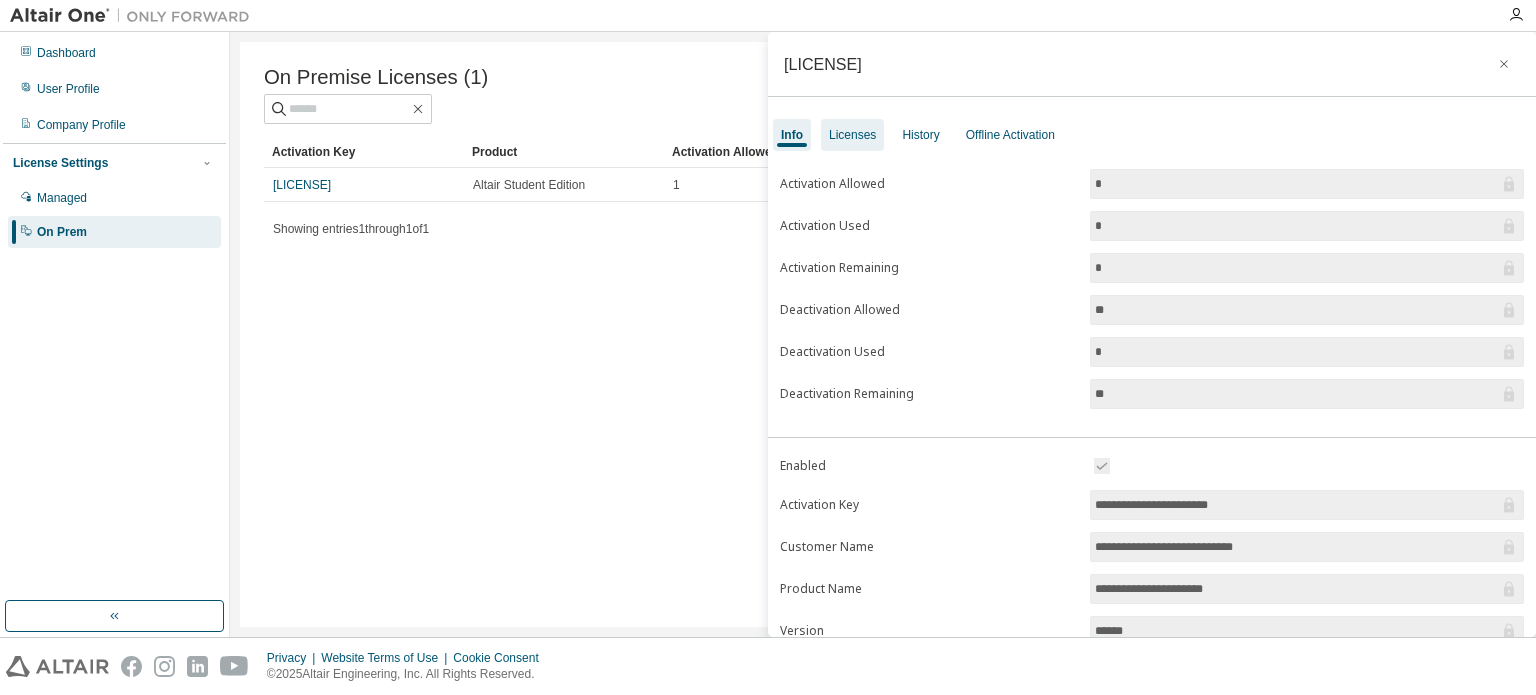 click on "Licenses" at bounding box center (852, 135) 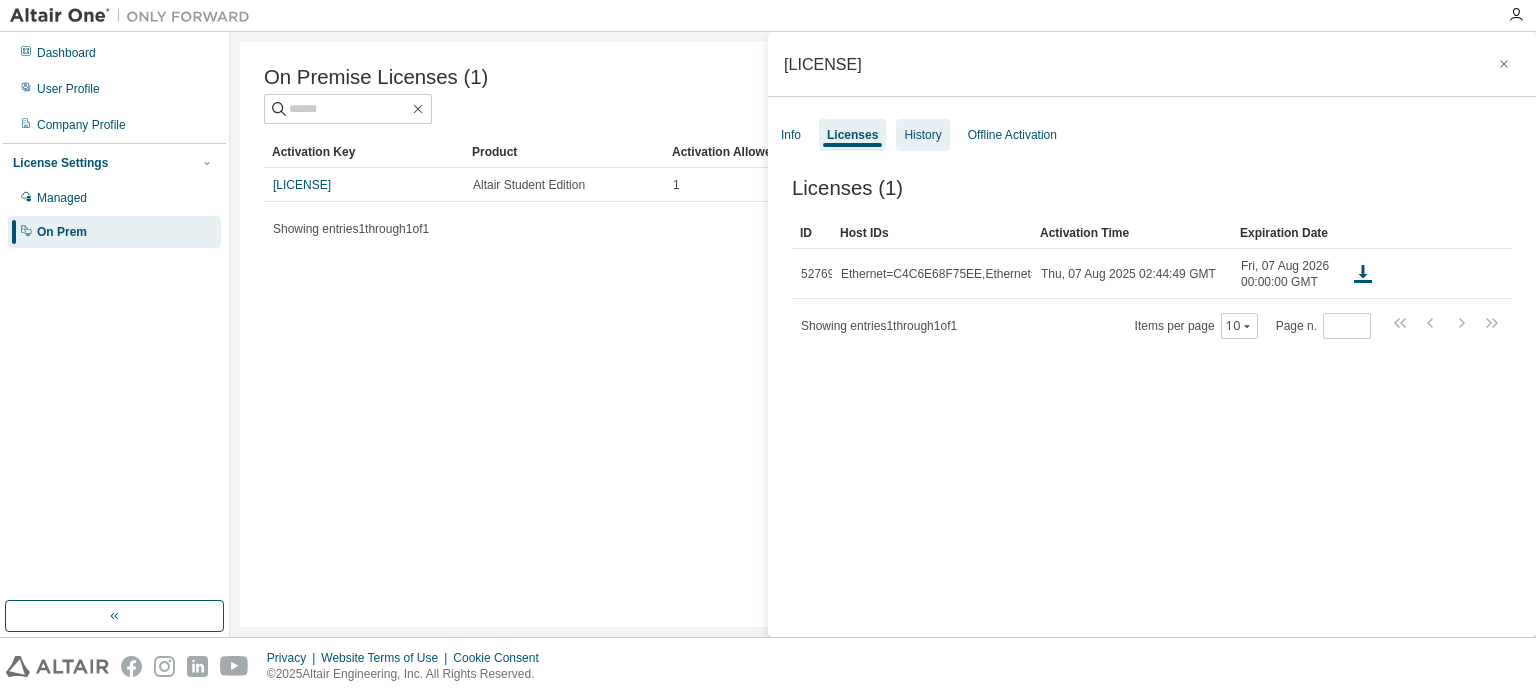 click on "History" at bounding box center (922, 135) 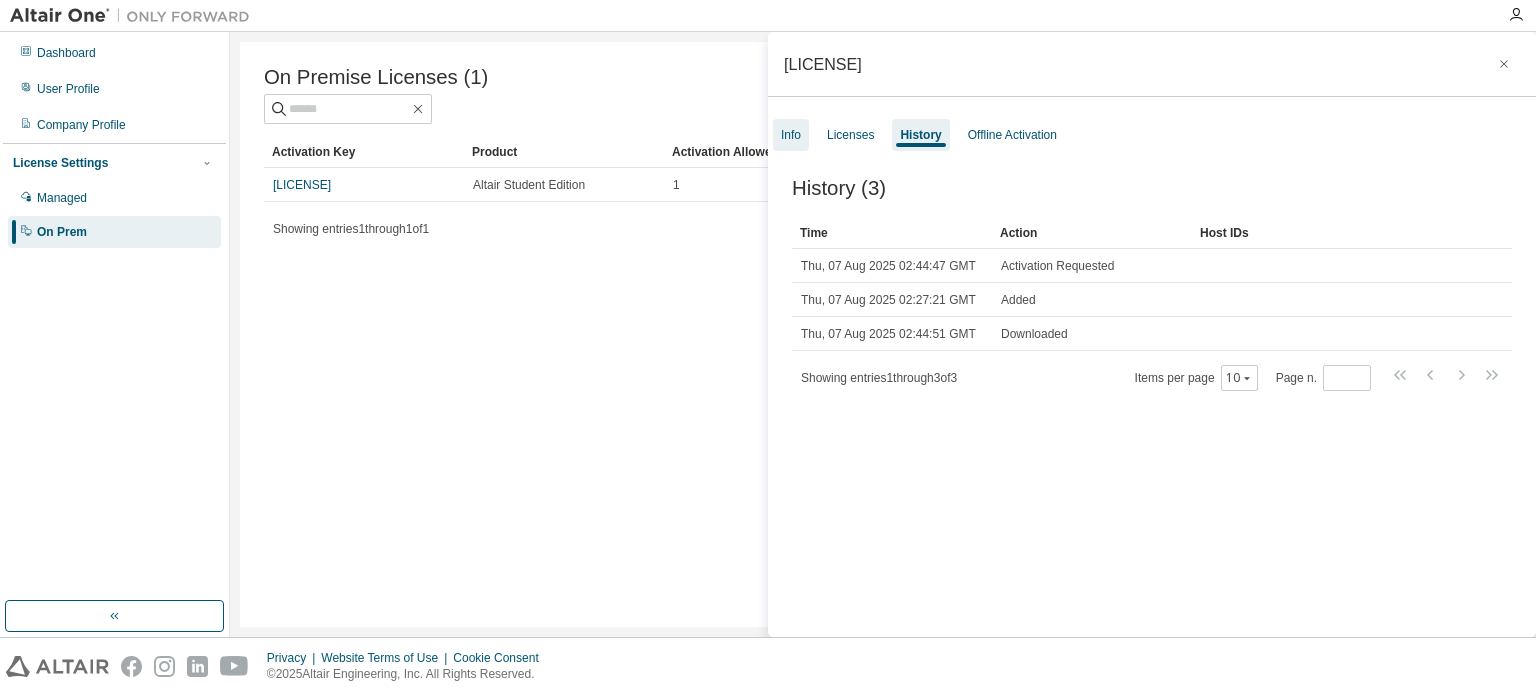 click on "Info" at bounding box center [791, 135] 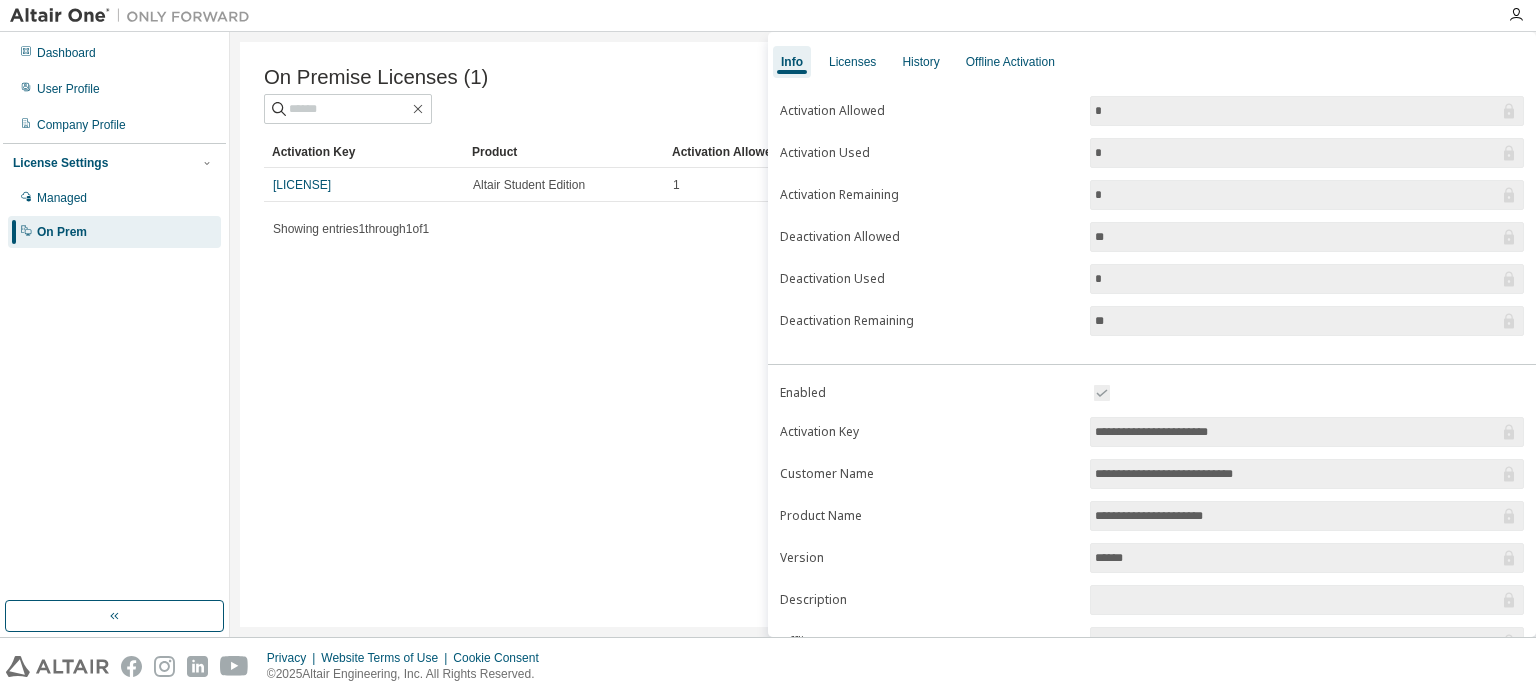 scroll, scrollTop: 220, scrollLeft: 0, axis: vertical 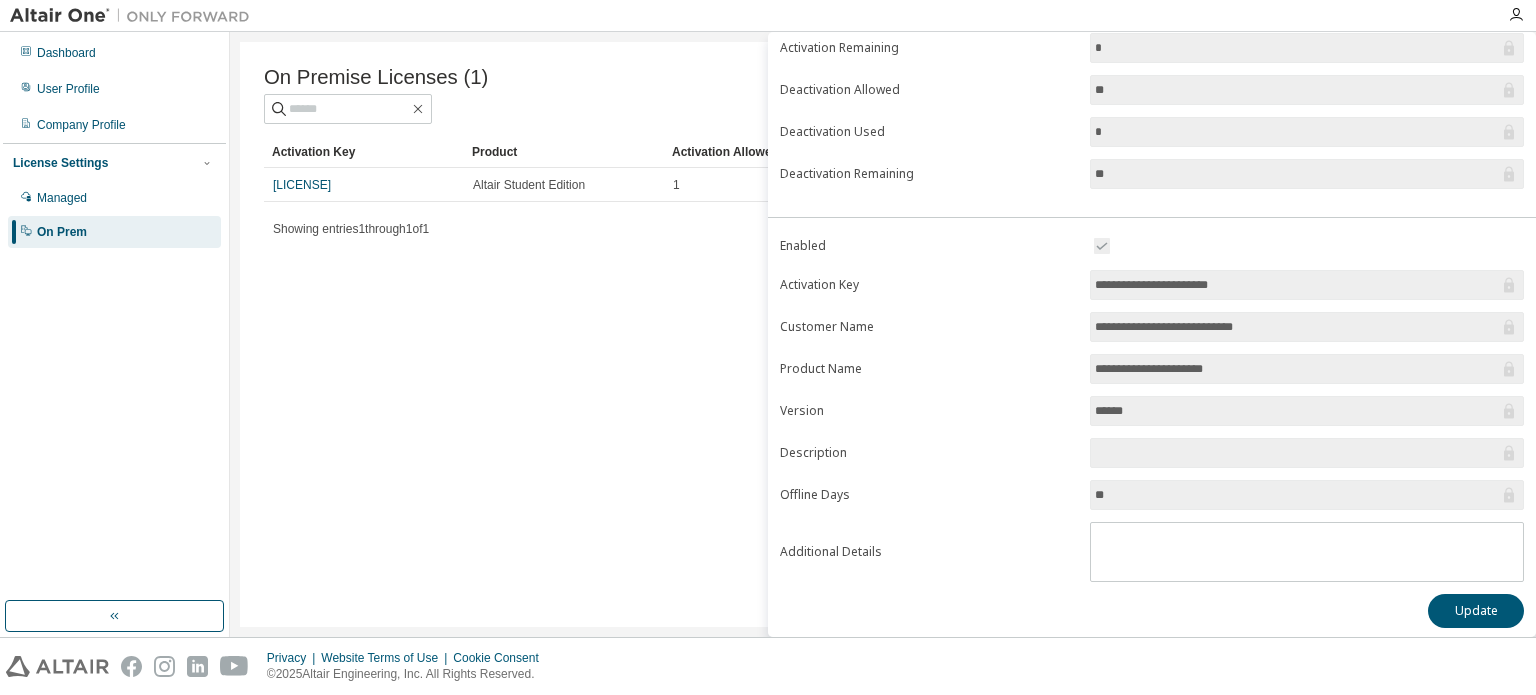 click on "On Premise Licenses (1) Clear Load Save Save As Field Operator Value Select filter Select operand Add criteria Search Activation Key Product Activation Allowed Activation Left Creation Date [LICENSE] Altair Student Edition 1 0 2025-08-07 02:27:21 Showing entries  1  through  1  of  1 Items per page 10 Page n. *" at bounding box center (883, 334) 